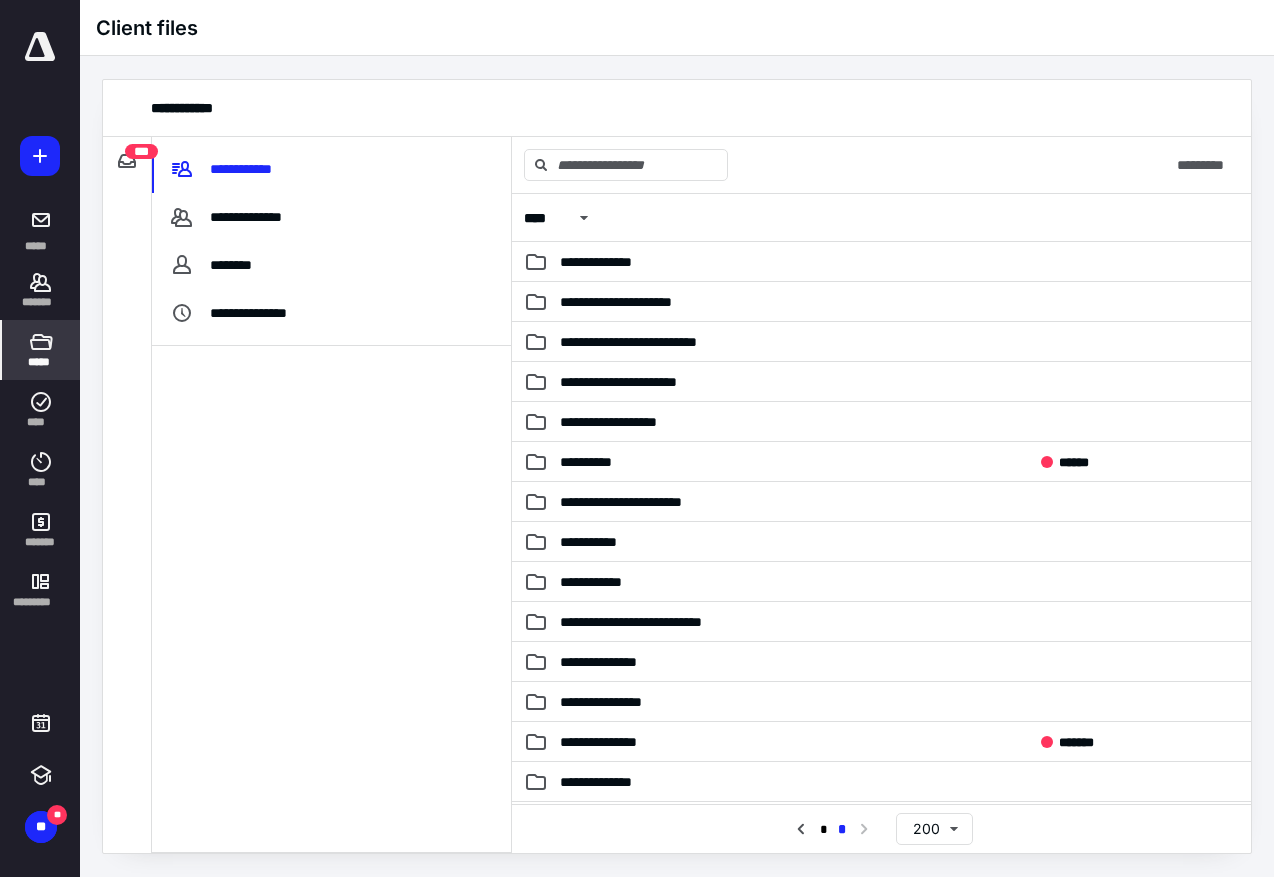 scroll, scrollTop: 0, scrollLeft: 0, axis: both 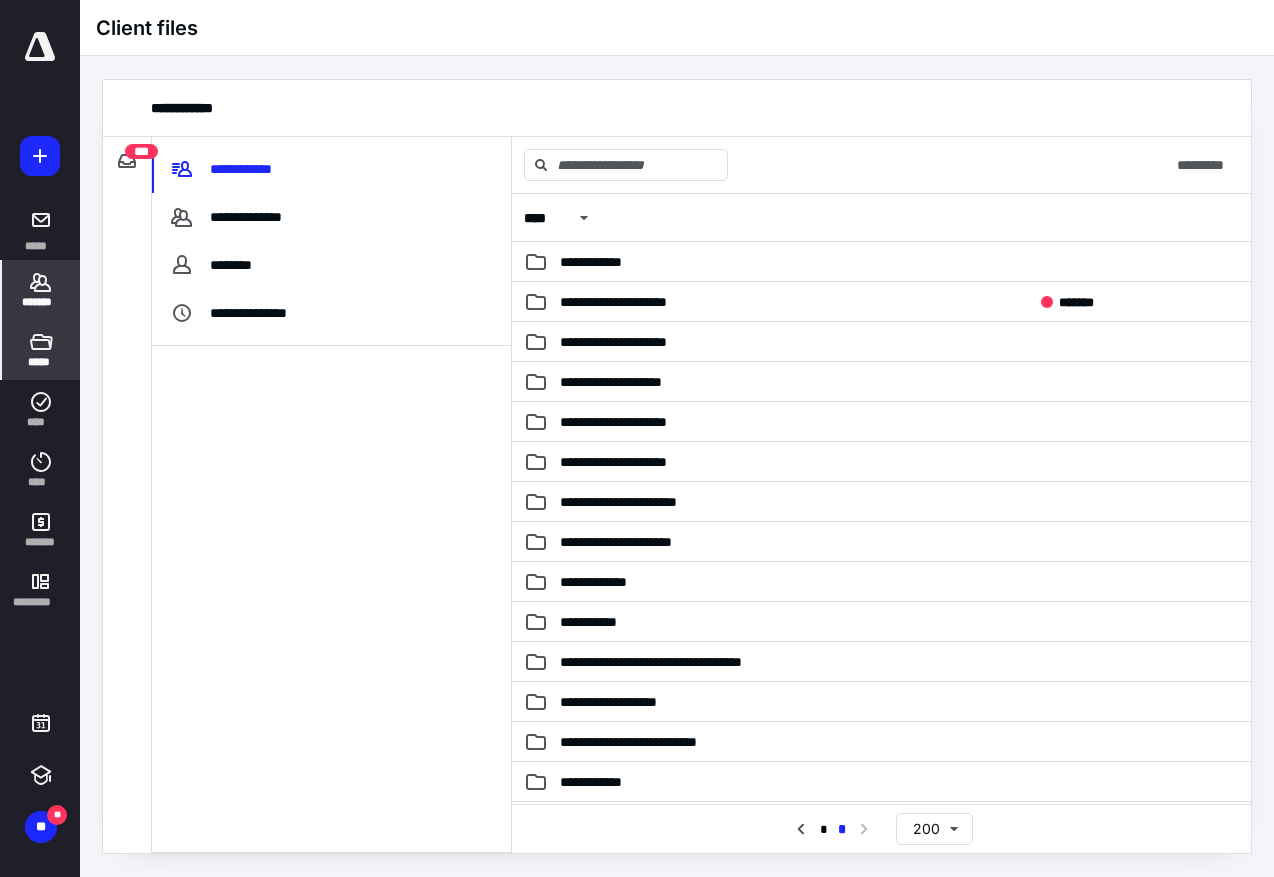 click 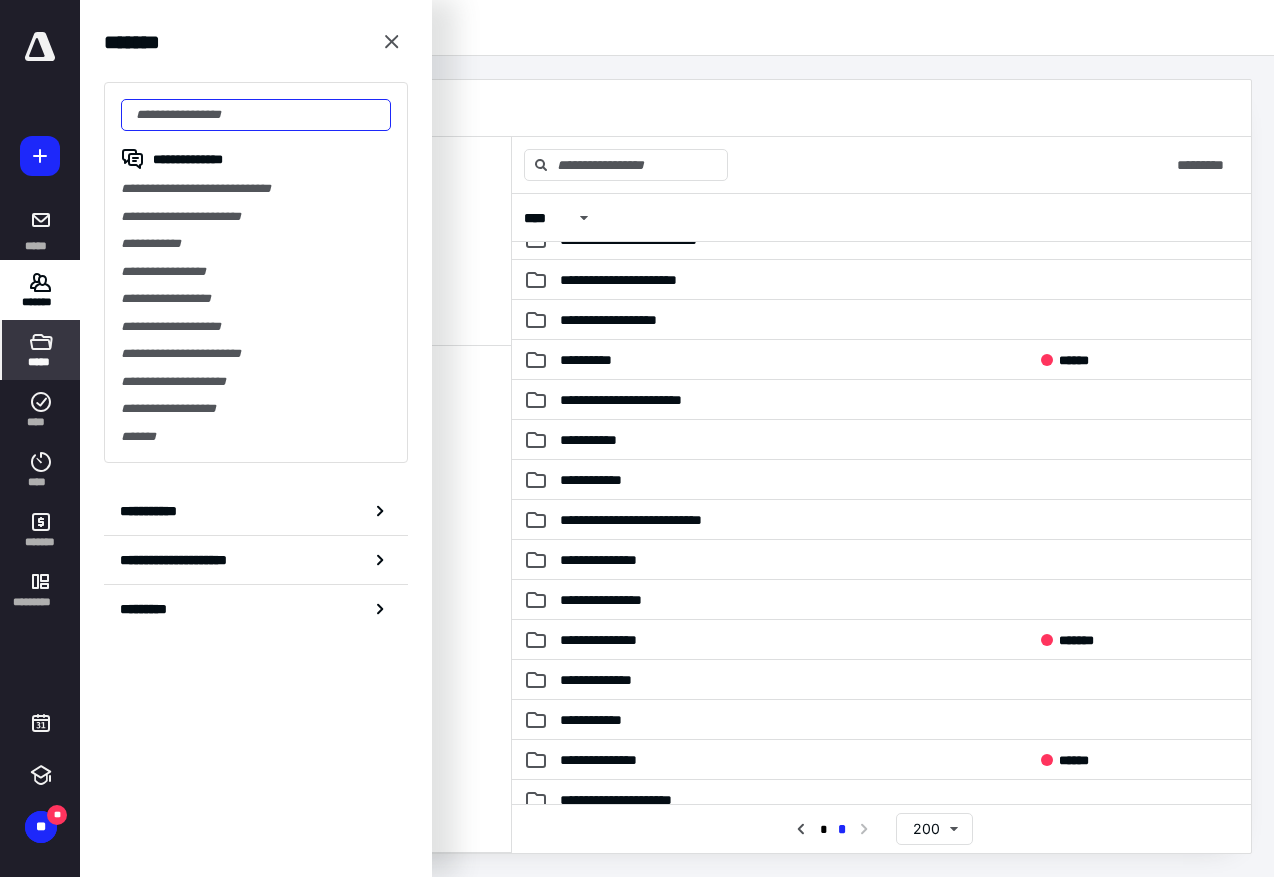 scroll, scrollTop: 0, scrollLeft: 0, axis: both 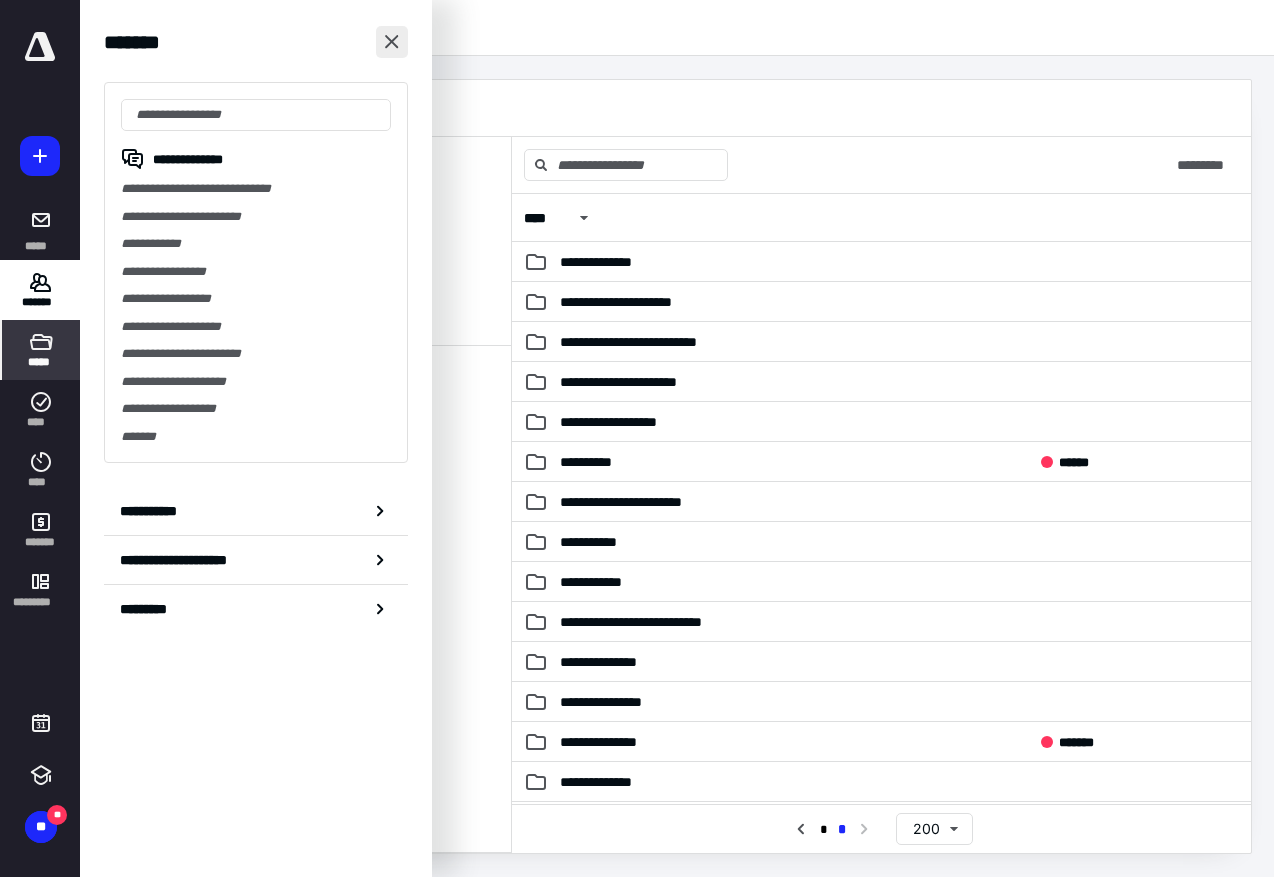 click at bounding box center [392, 42] 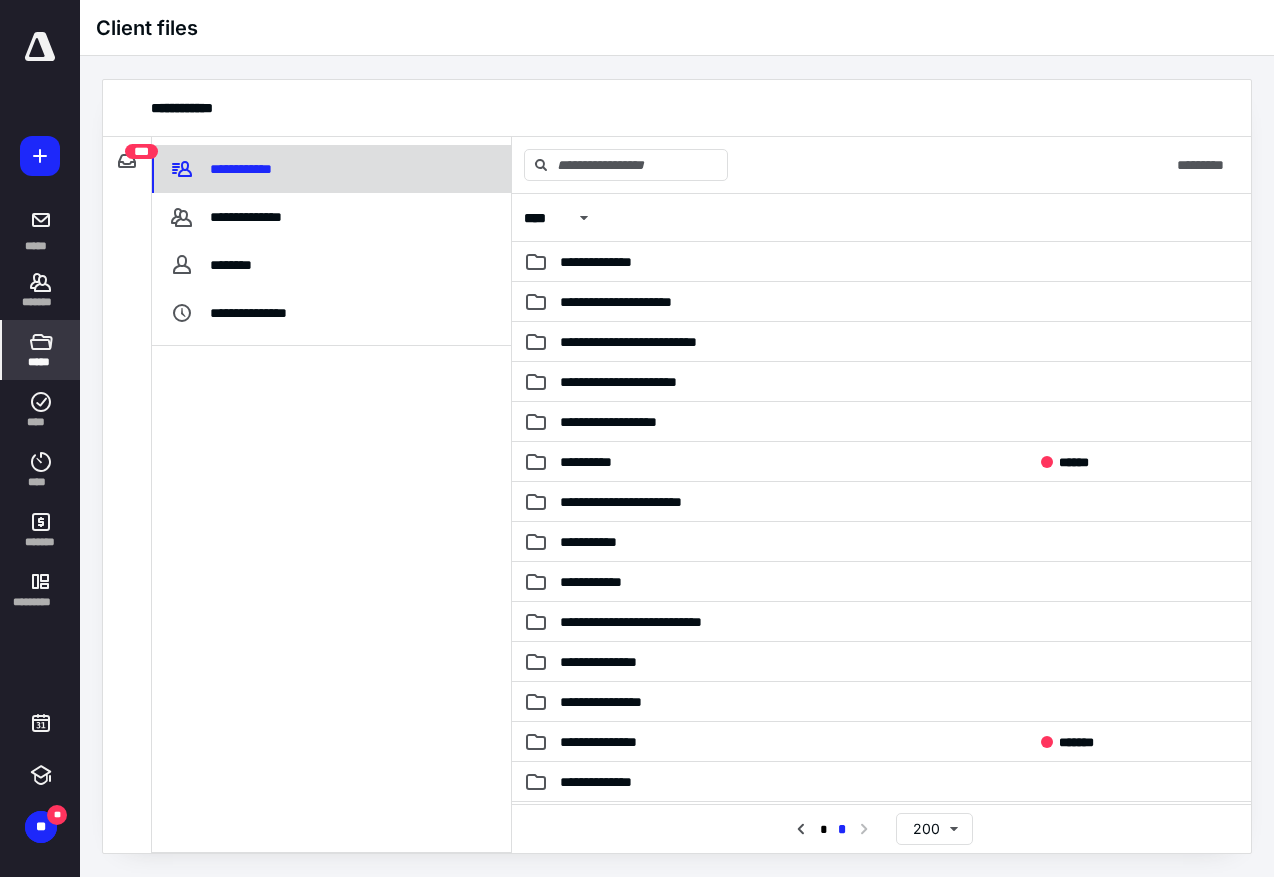click on "**********" at bounding box center [244, 169] 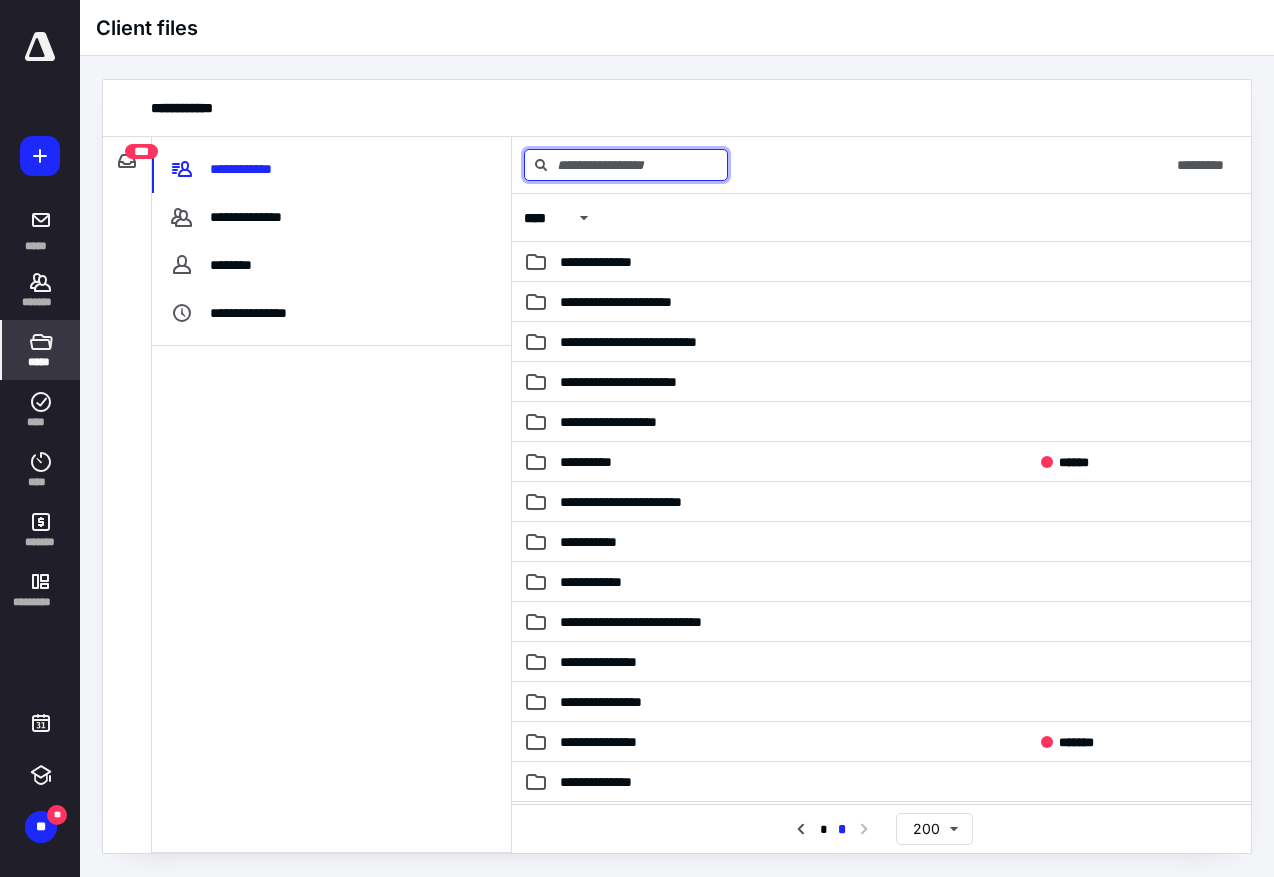 click at bounding box center [626, 165] 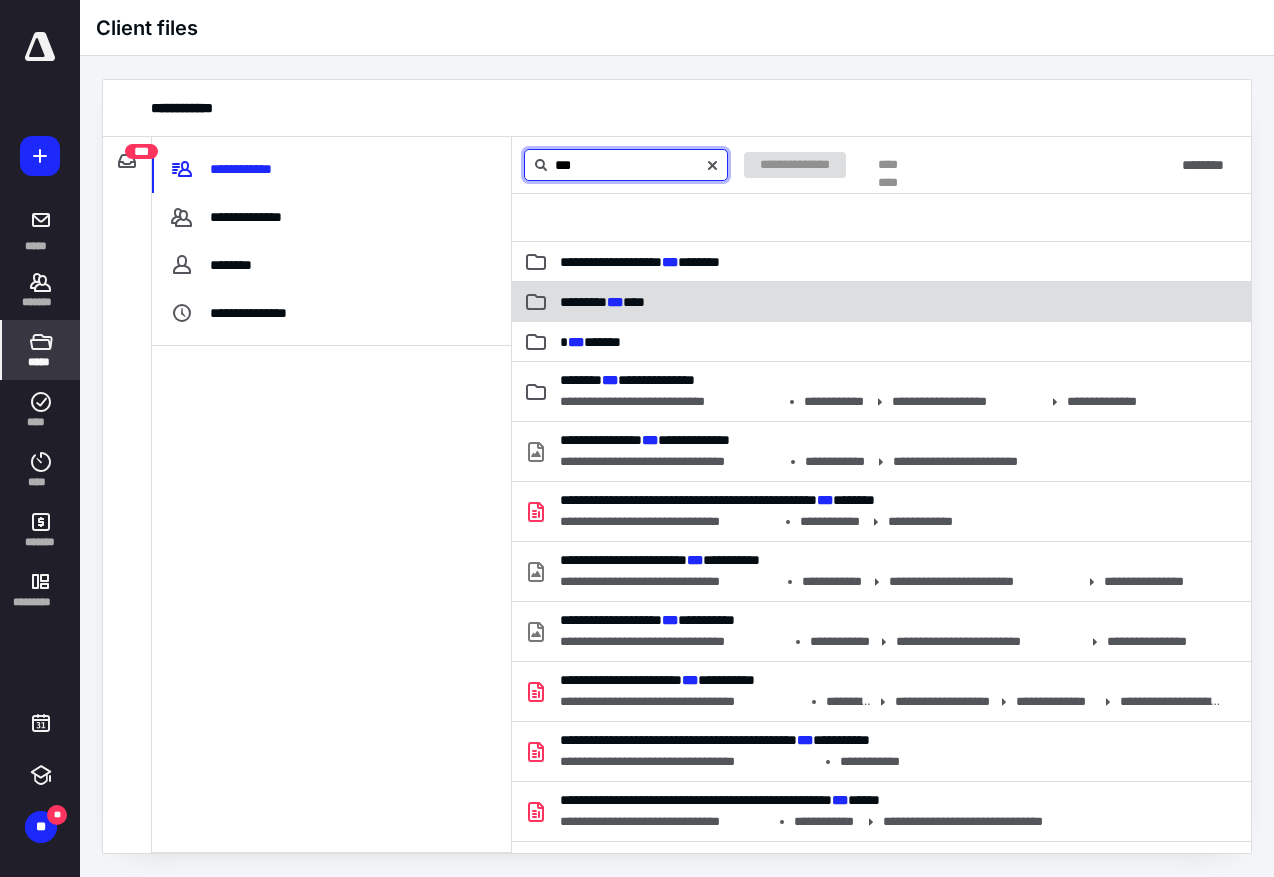 type on "***" 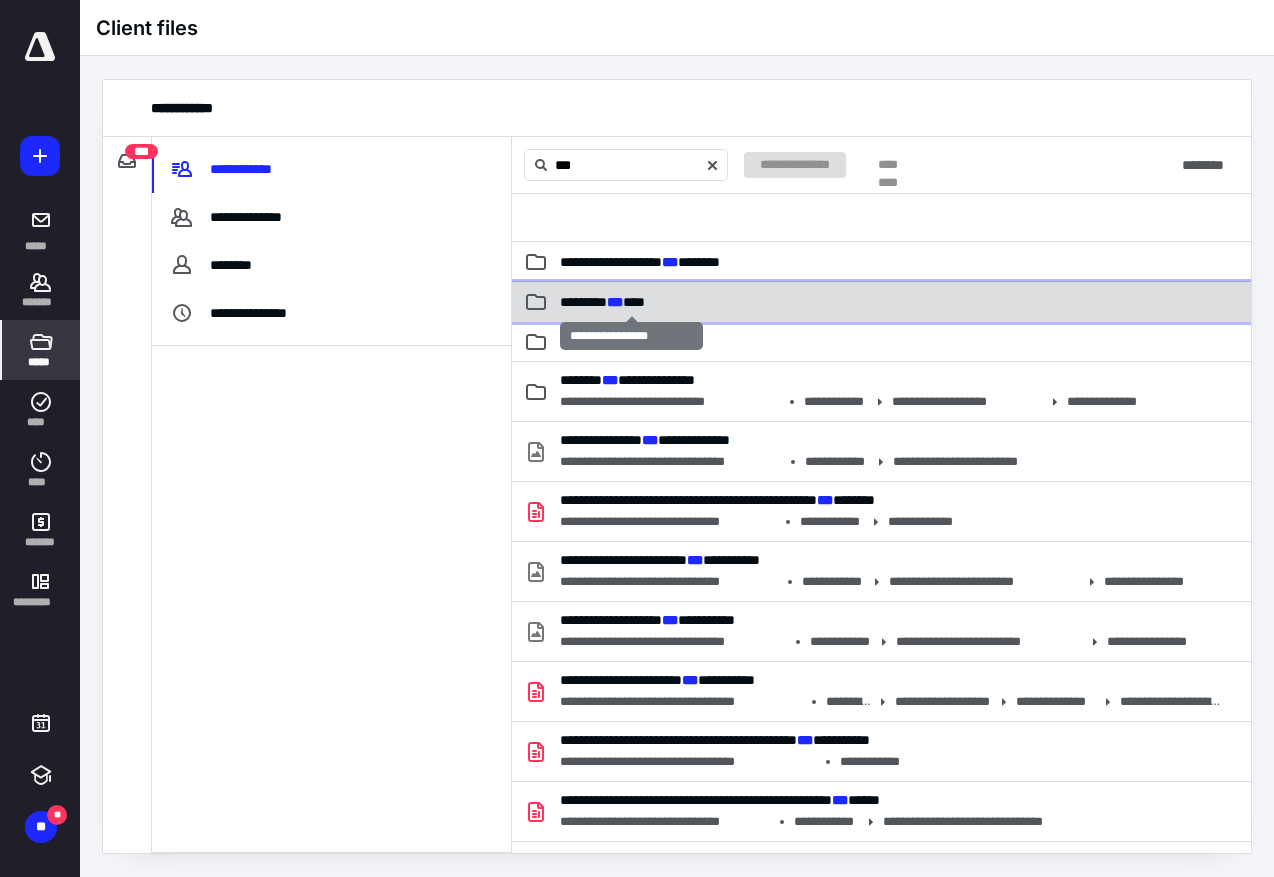 click on "******** *** ****" at bounding box center [602, 302] 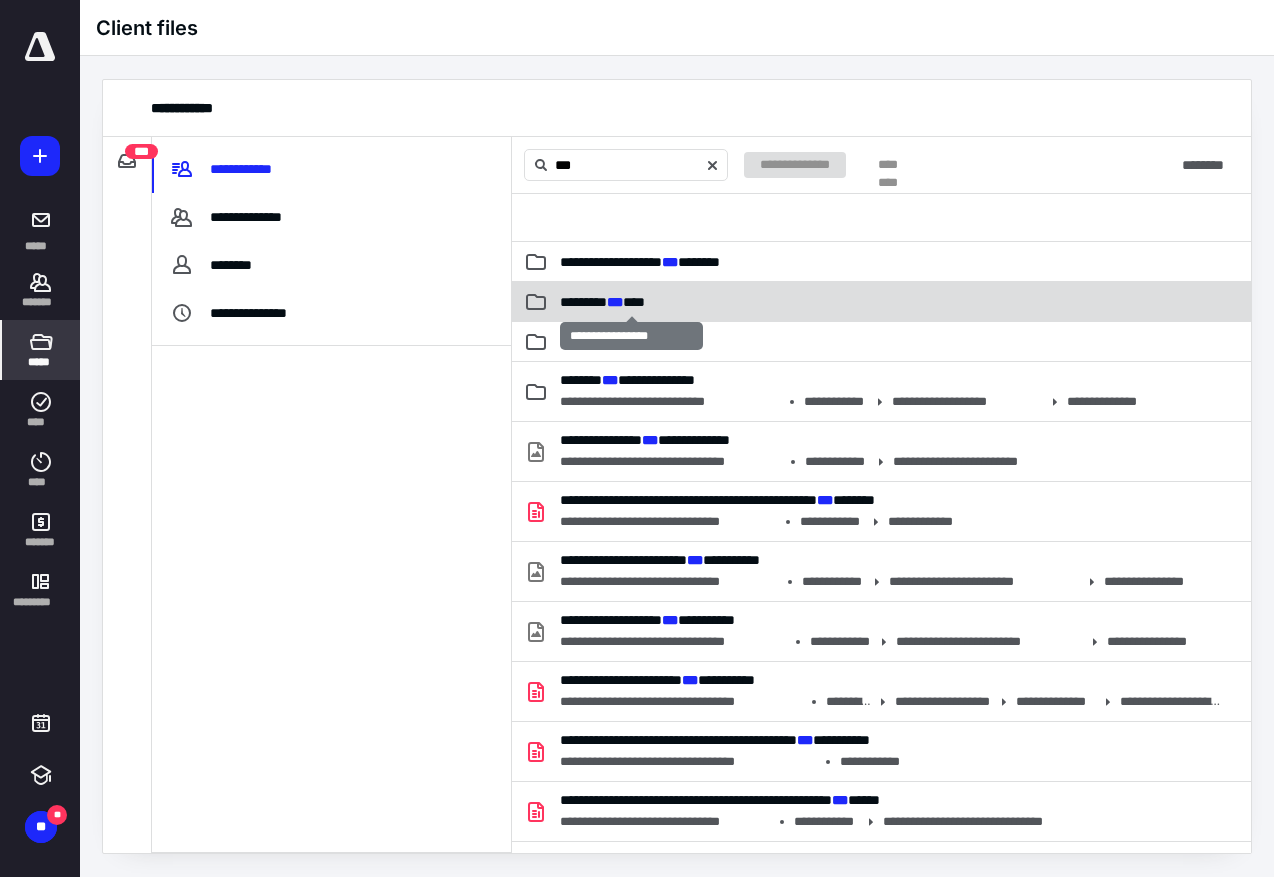 type 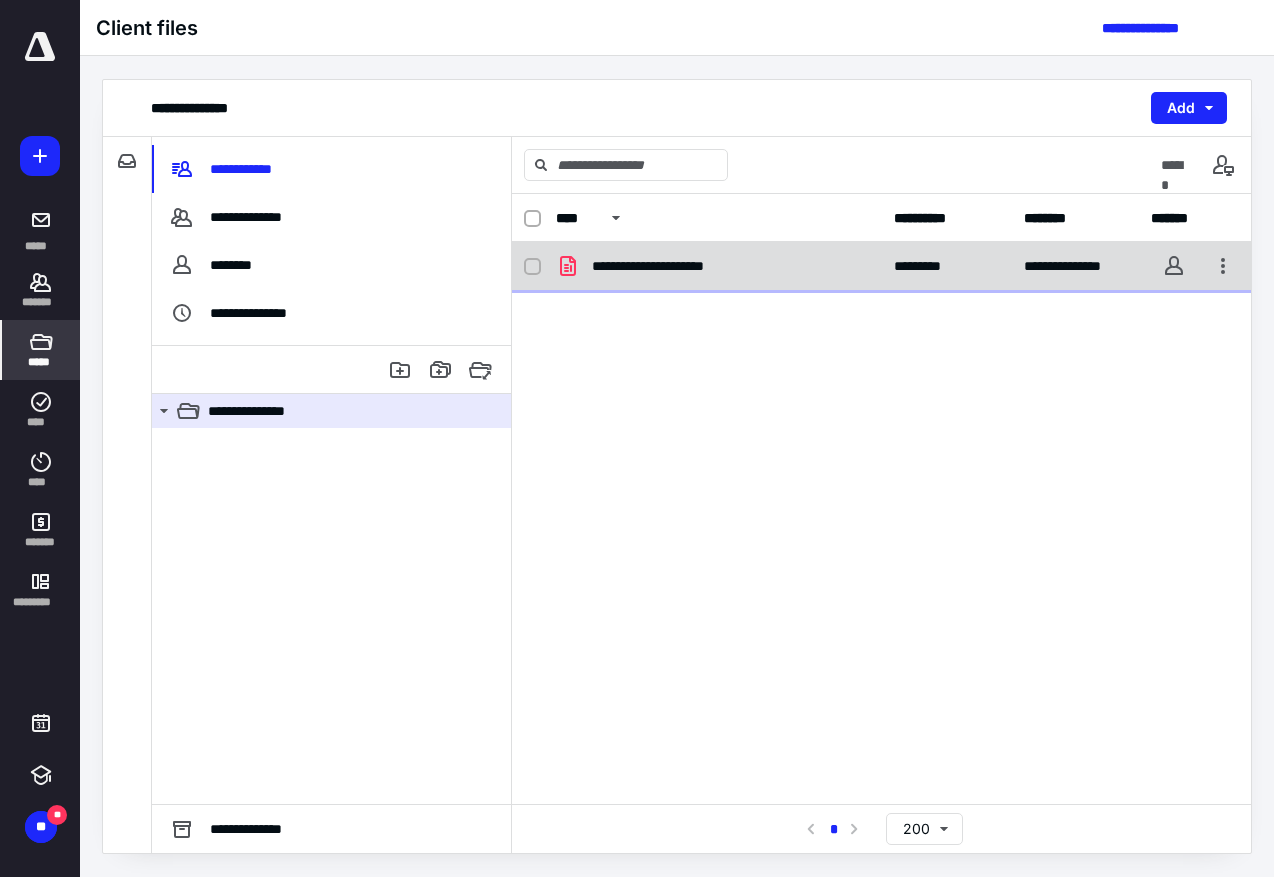 click on "**********" at bounding box center [719, 266] 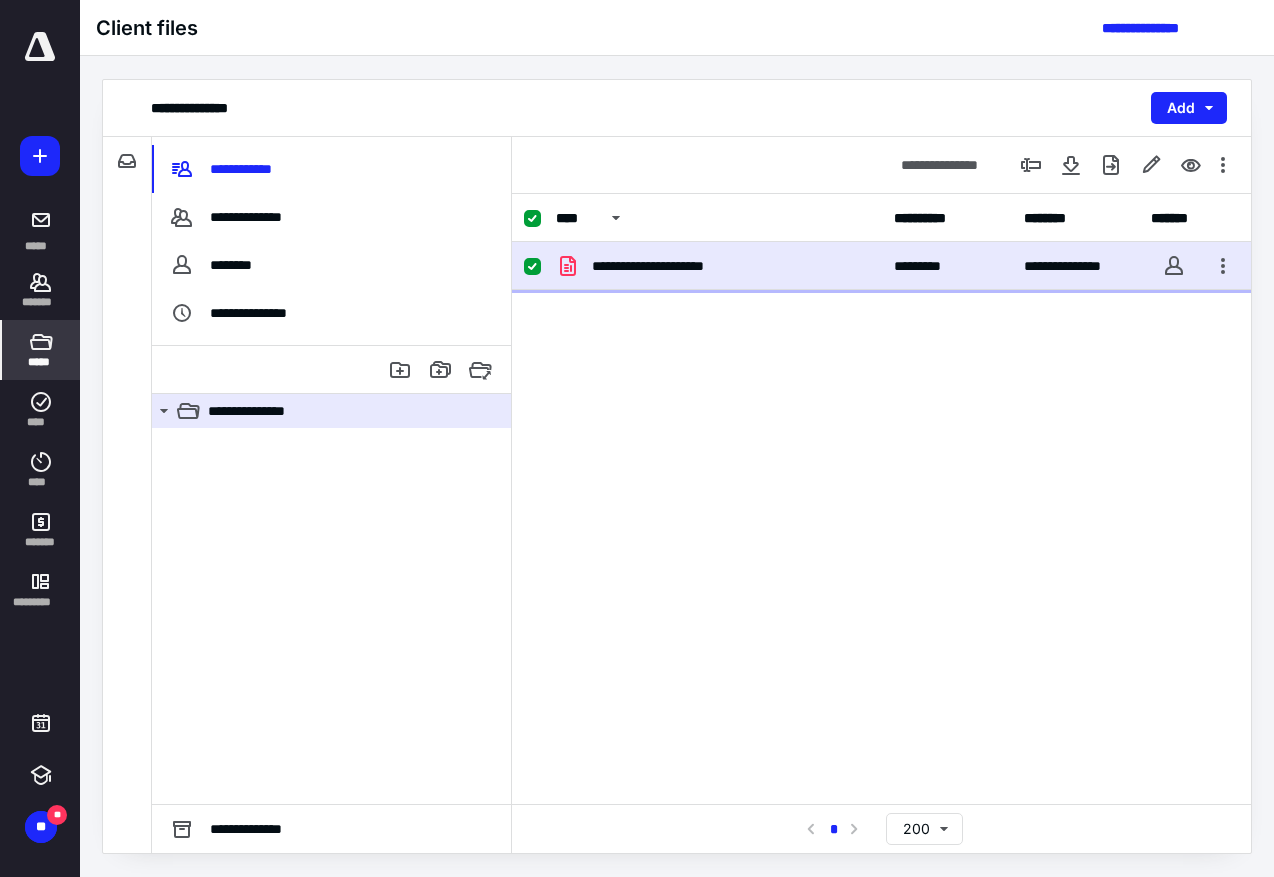 click on "**********" at bounding box center (719, 266) 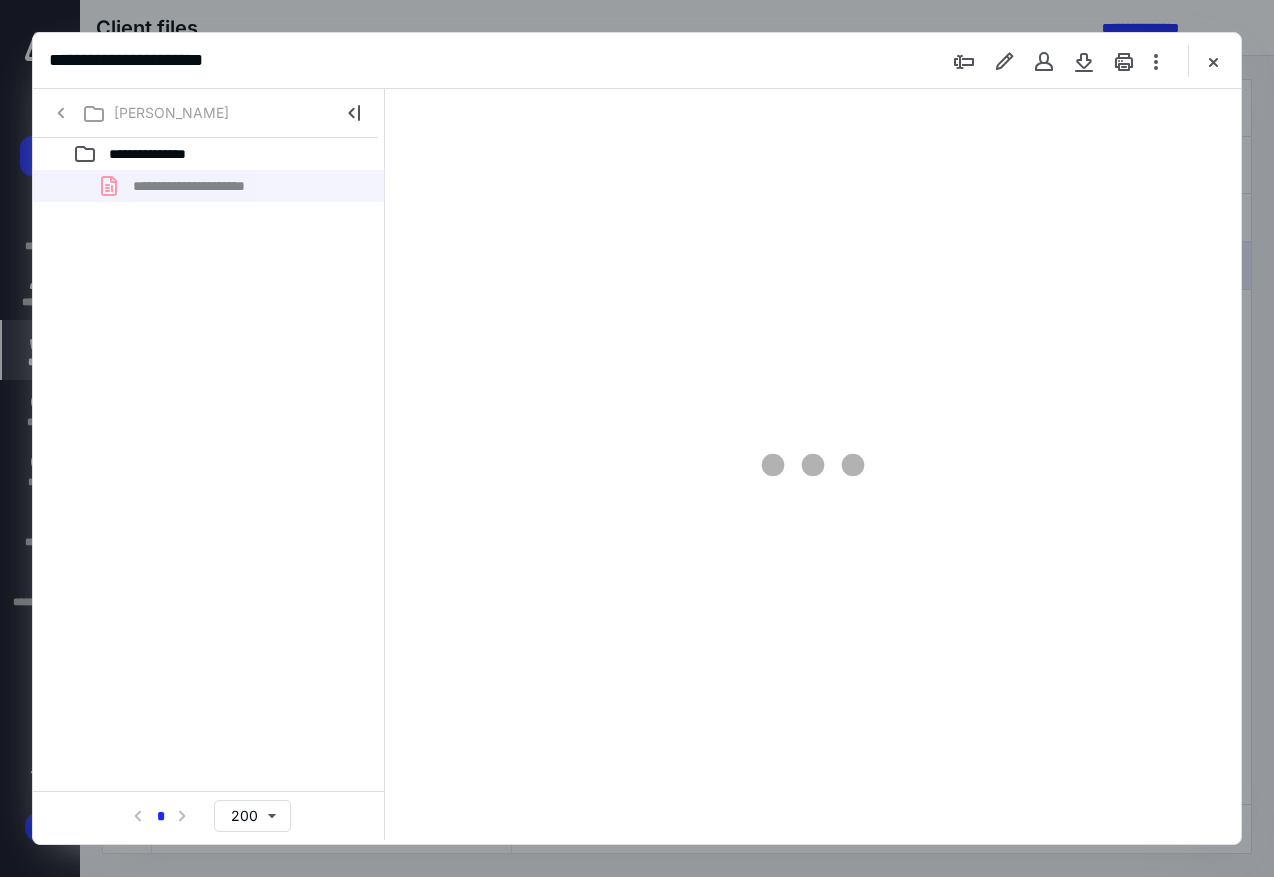 scroll, scrollTop: 0, scrollLeft: 0, axis: both 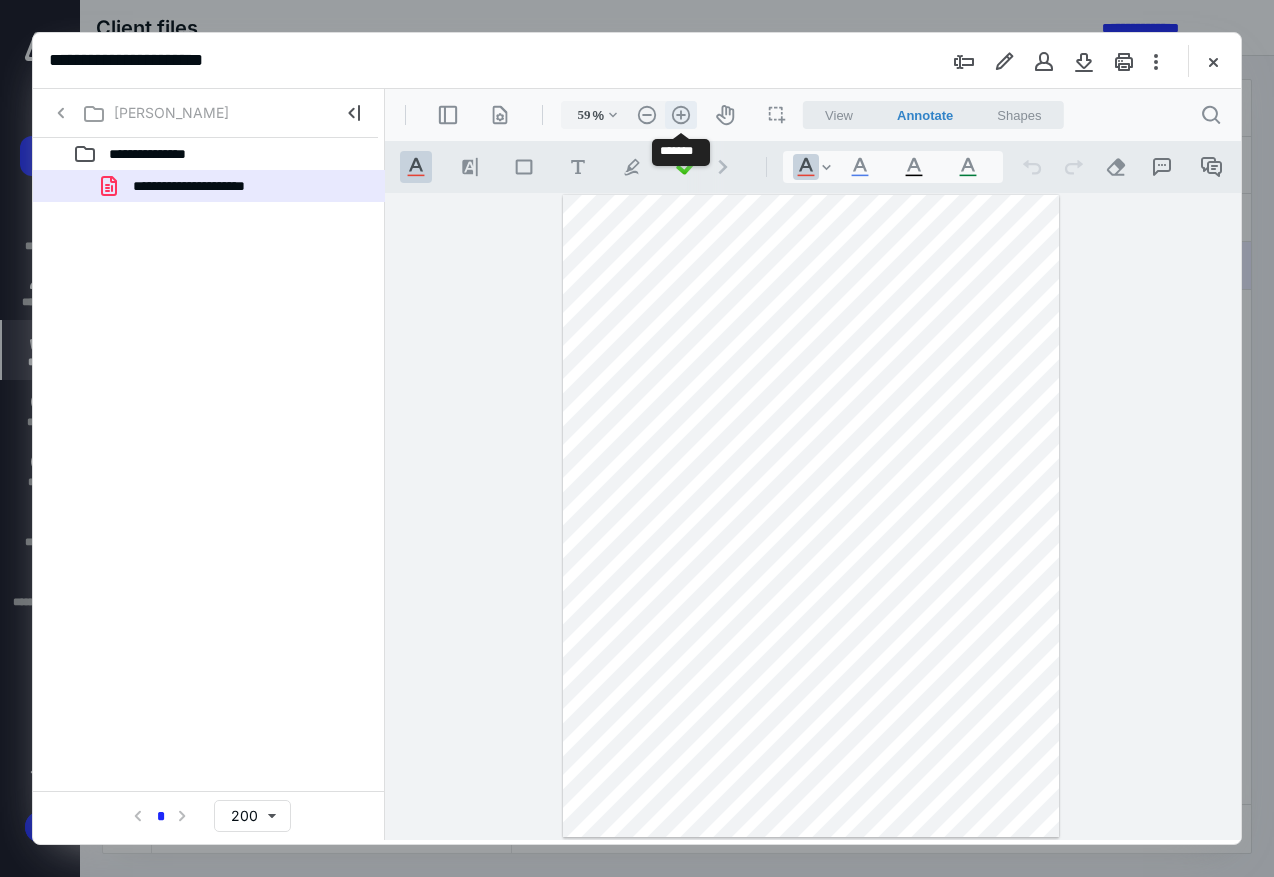 click on ".cls-1{fill:#abb0c4;} icon - header - zoom - in - line" at bounding box center [681, 115] 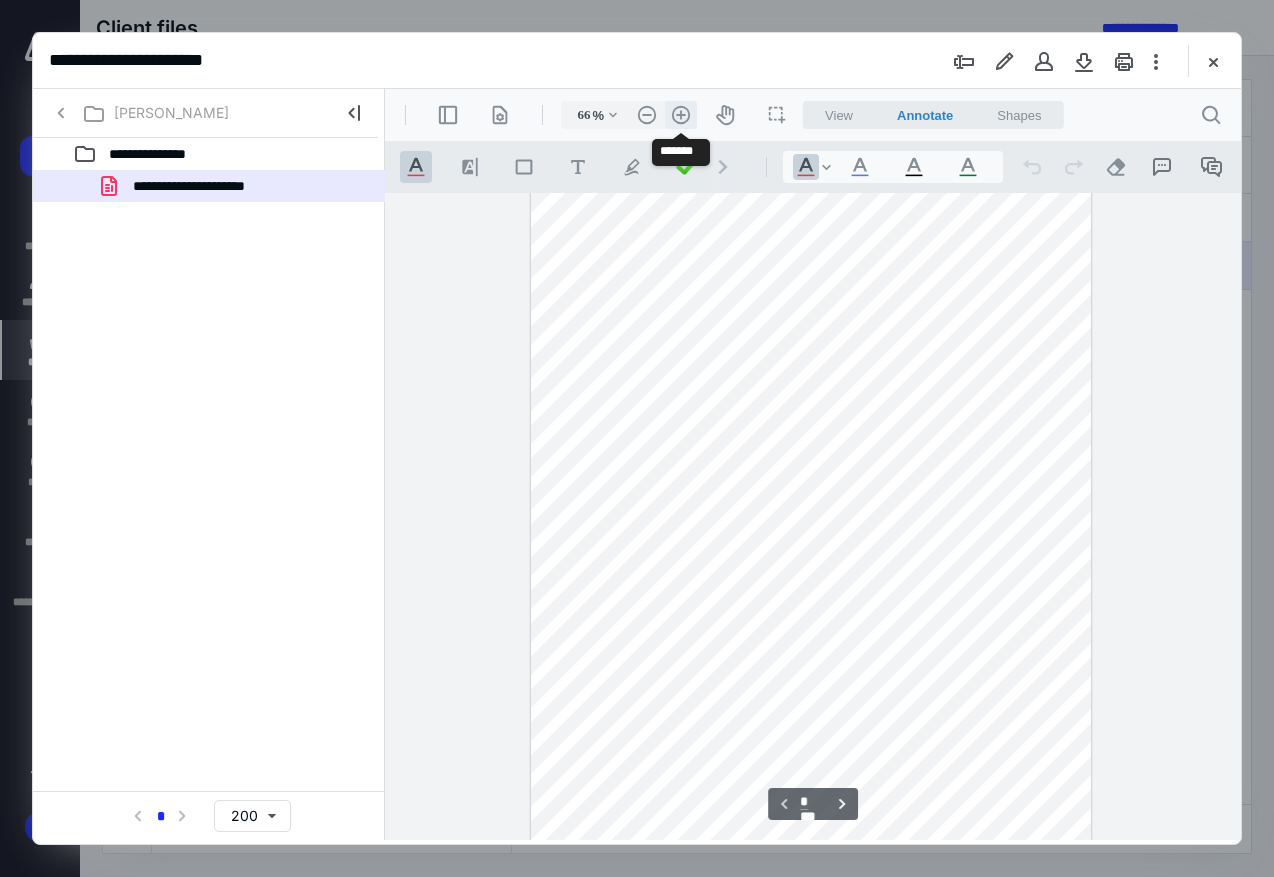 click on ".cls-1{fill:#abb0c4;} icon - header - zoom - in - line" at bounding box center (681, 115) 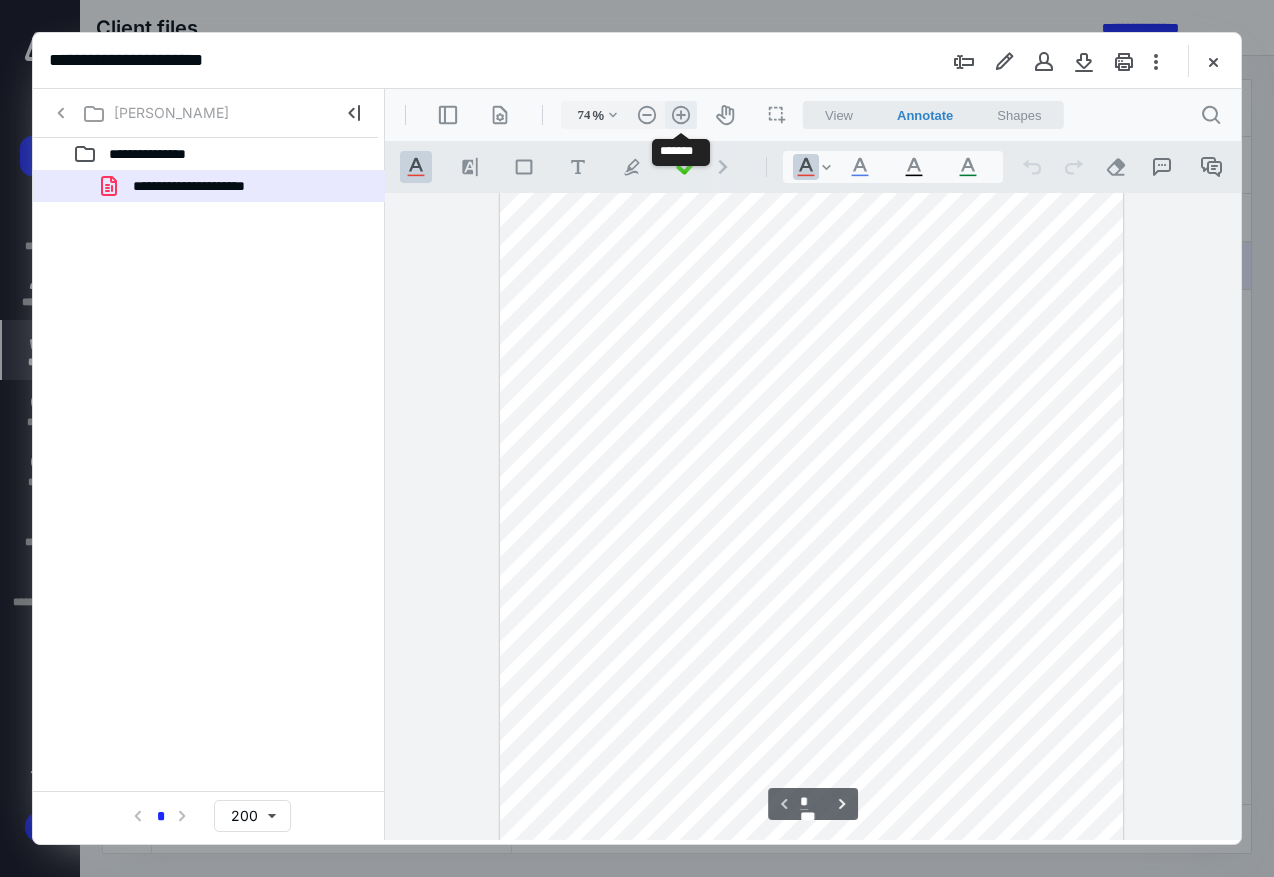 scroll, scrollTop: 70, scrollLeft: 0, axis: vertical 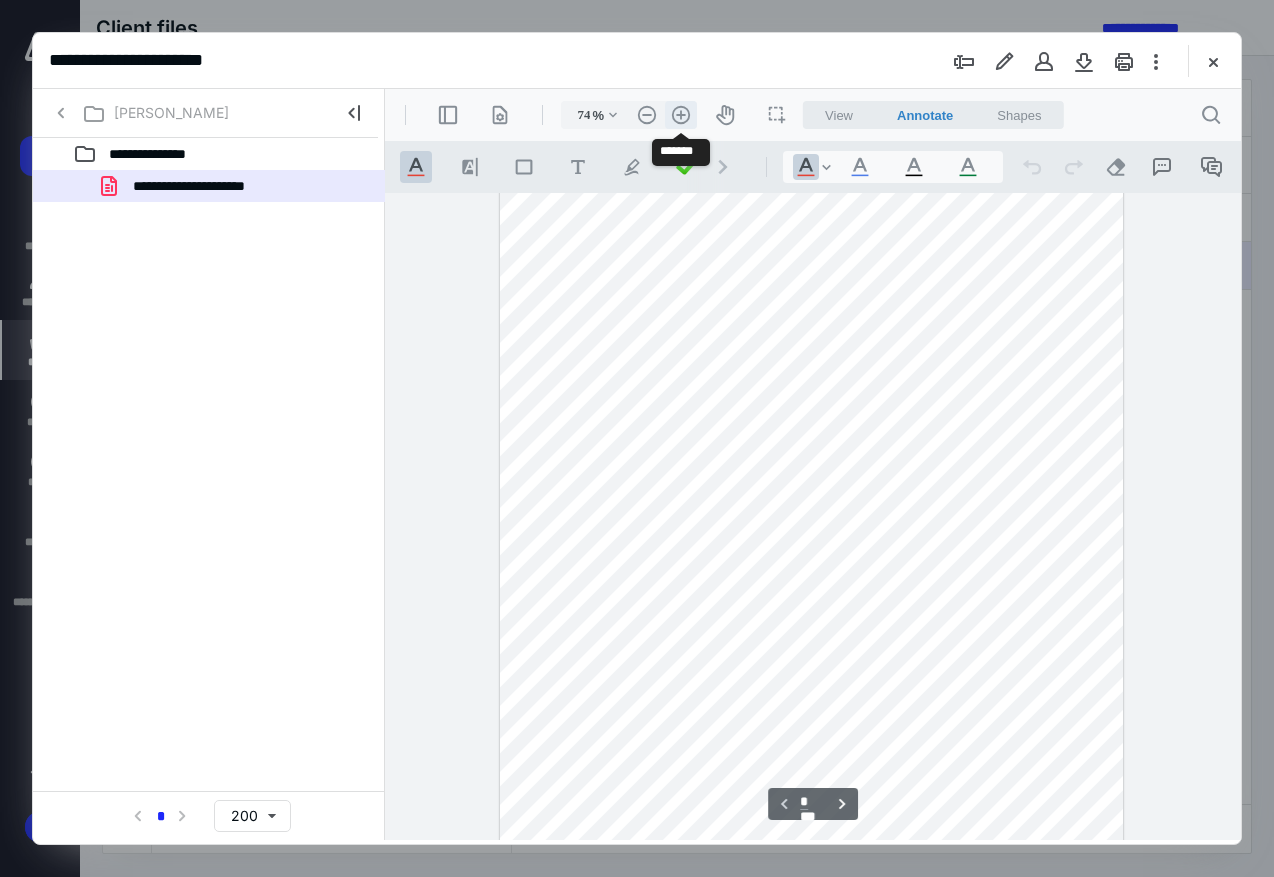 click on ".cls-1{fill:#abb0c4;} icon - header - zoom - in - line" at bounding box center (681, 115) 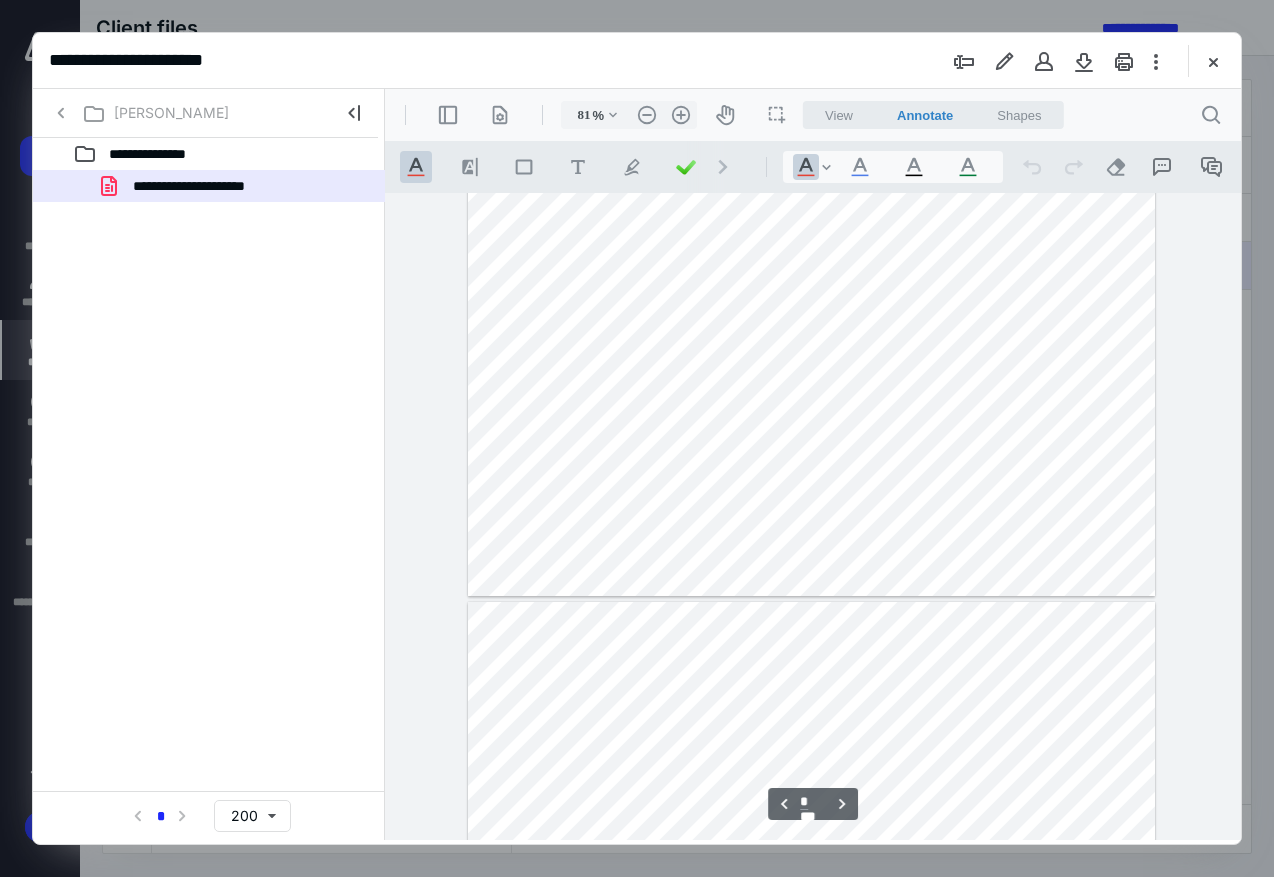 scroll, scrollTop: 1500, scrollLeft: 0, axis: vertical 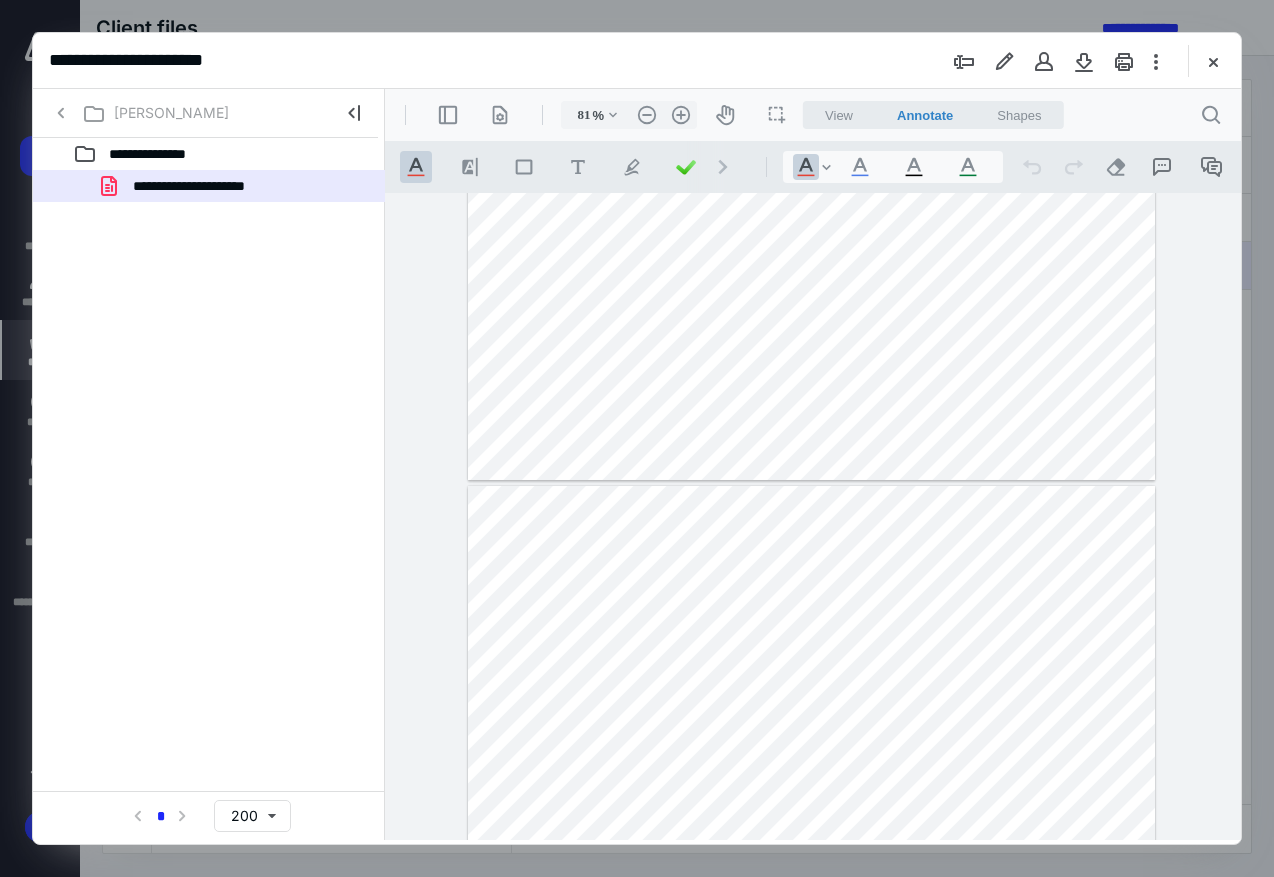 click on "**********" at bounding box center (209, 489) 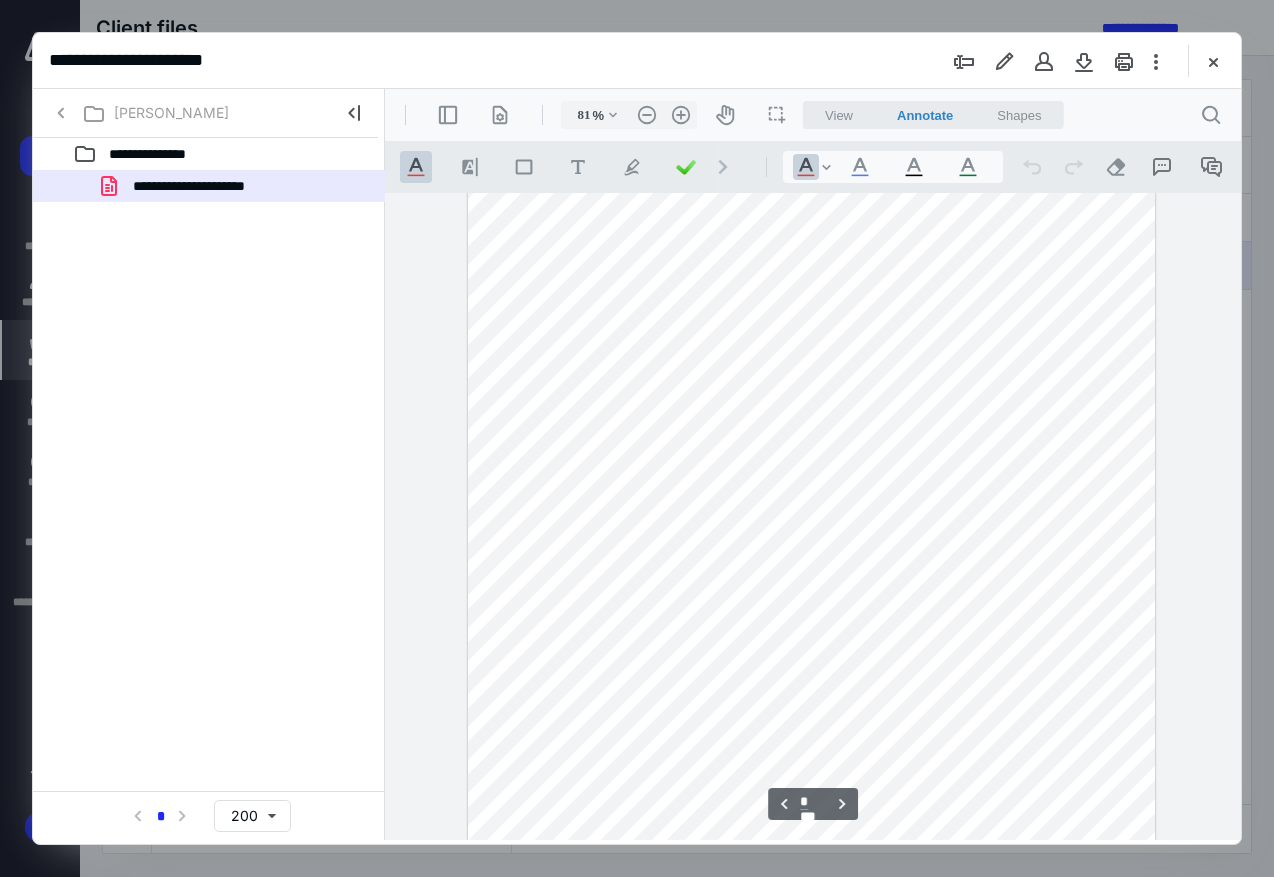 scroll, scrollTop: 2900, scrollLeft: 0, axis: vertical 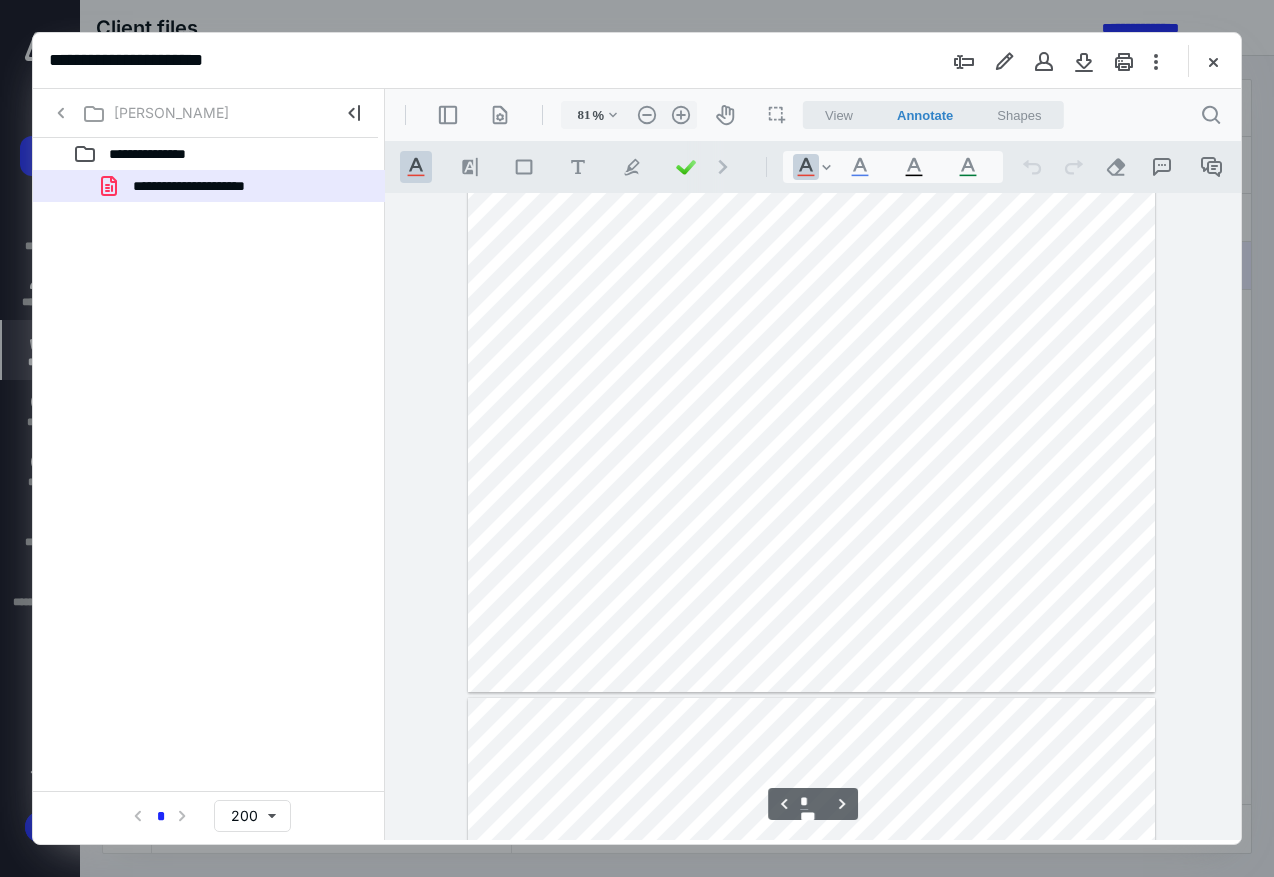type on "*" 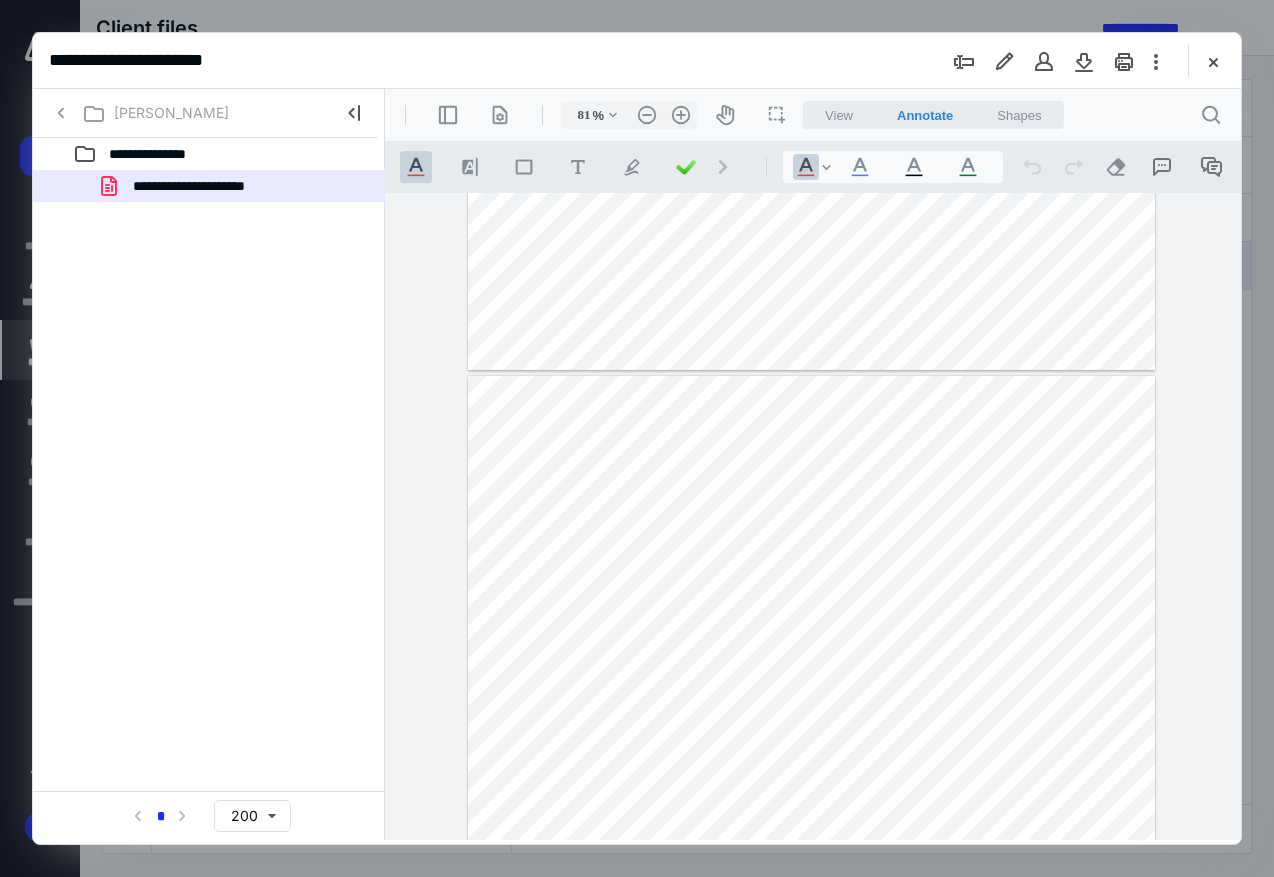 click on "**********" at bounding box center (813, 516) 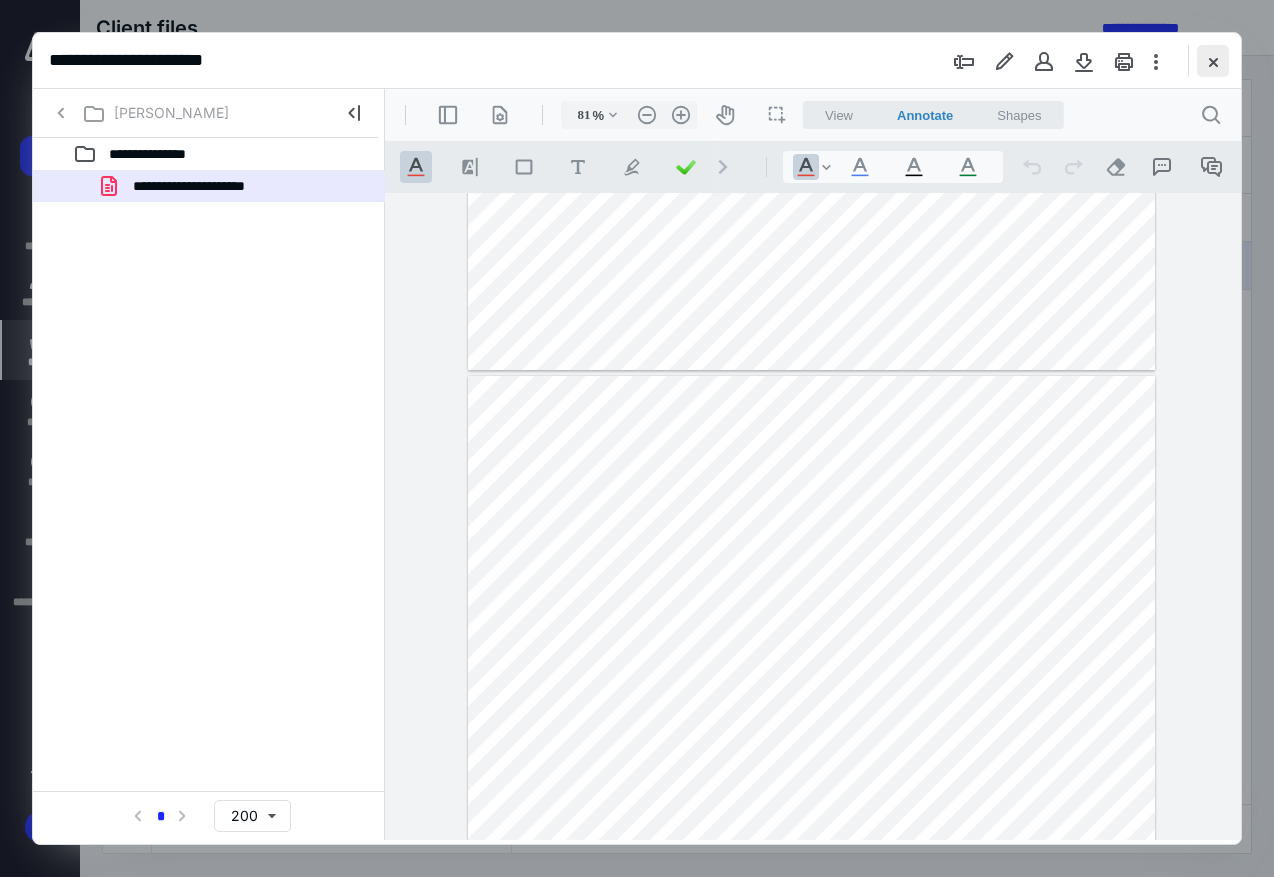 click at bounding box center [1213, 61] 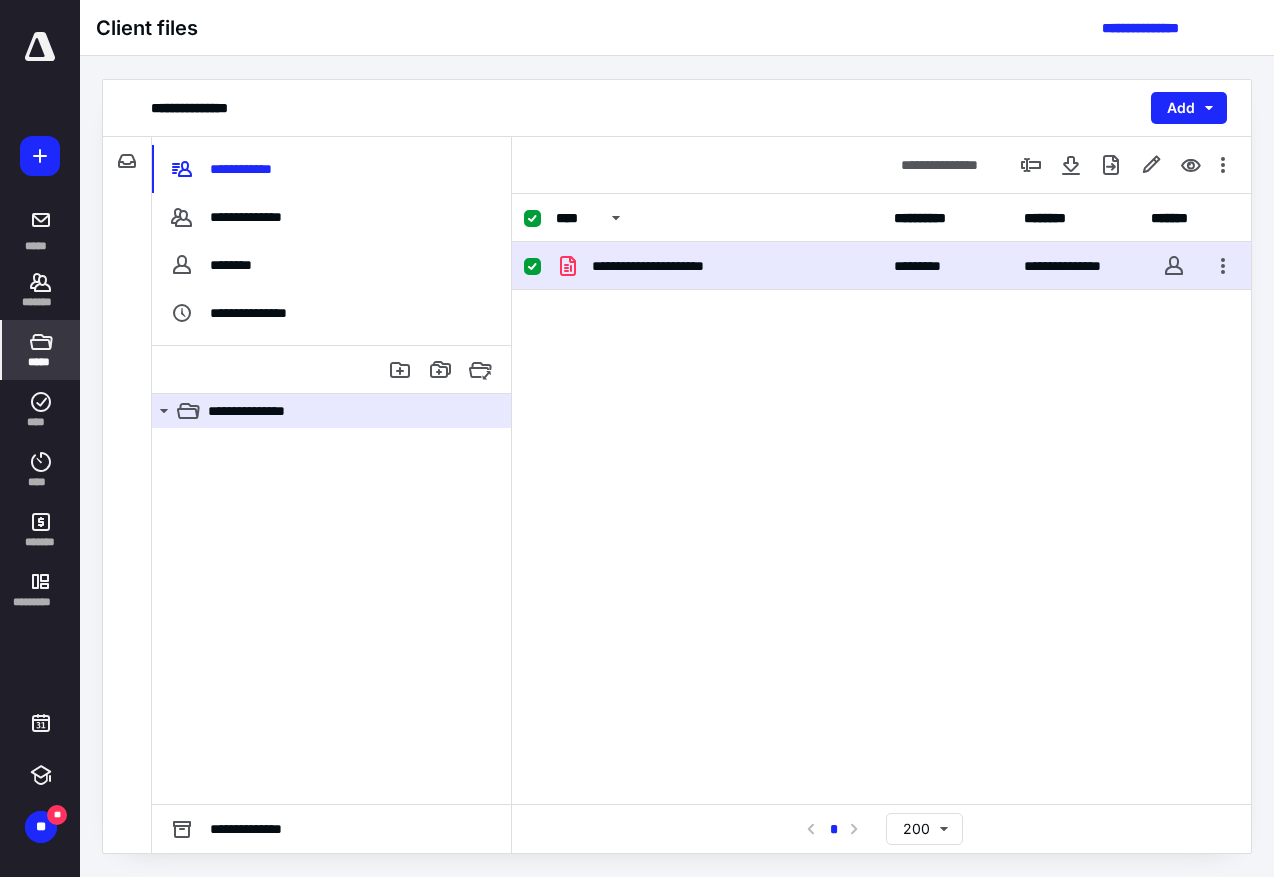 click at bounding box center (40, 47) 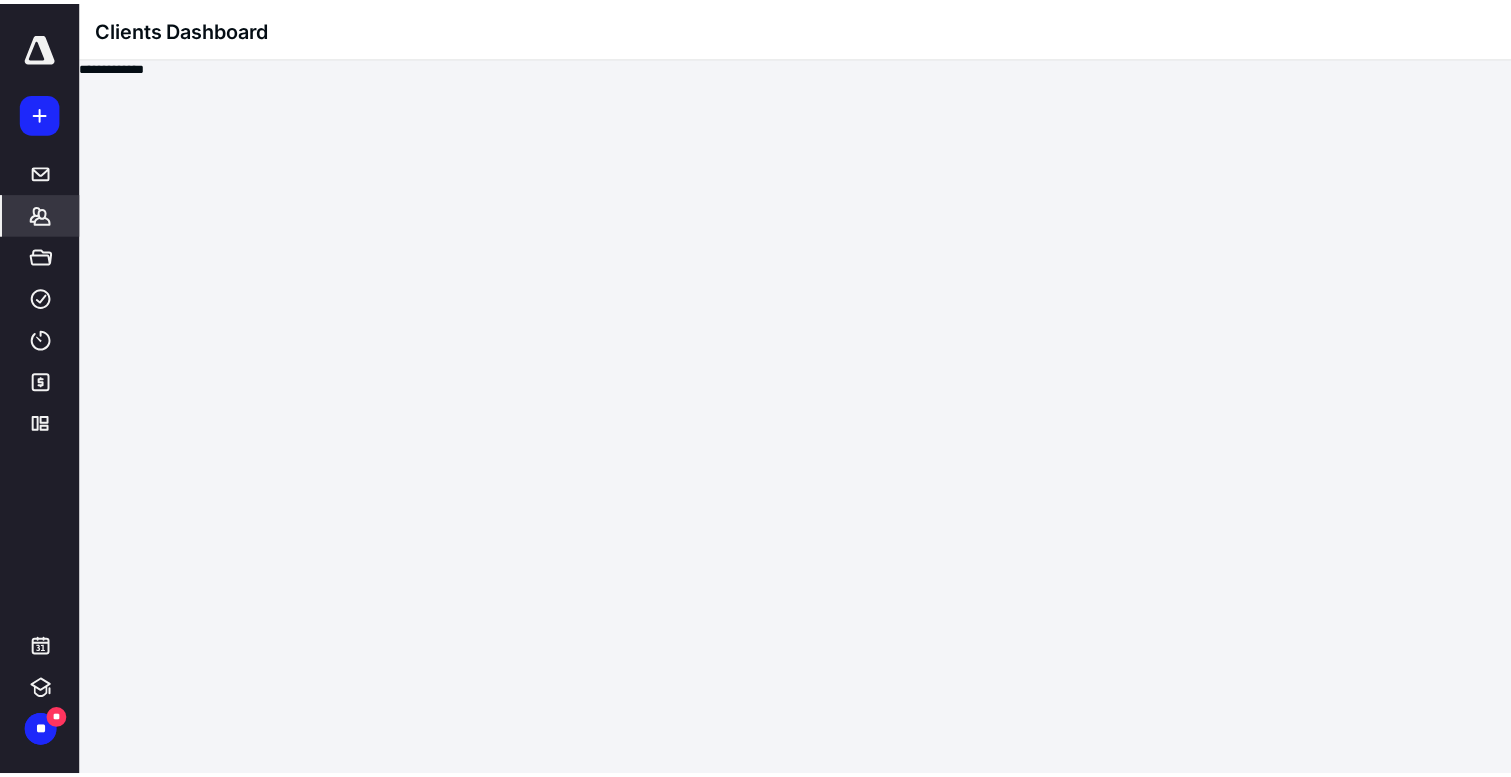 scroll, scrollTop: 0, scrollLeft: 0, axis: both 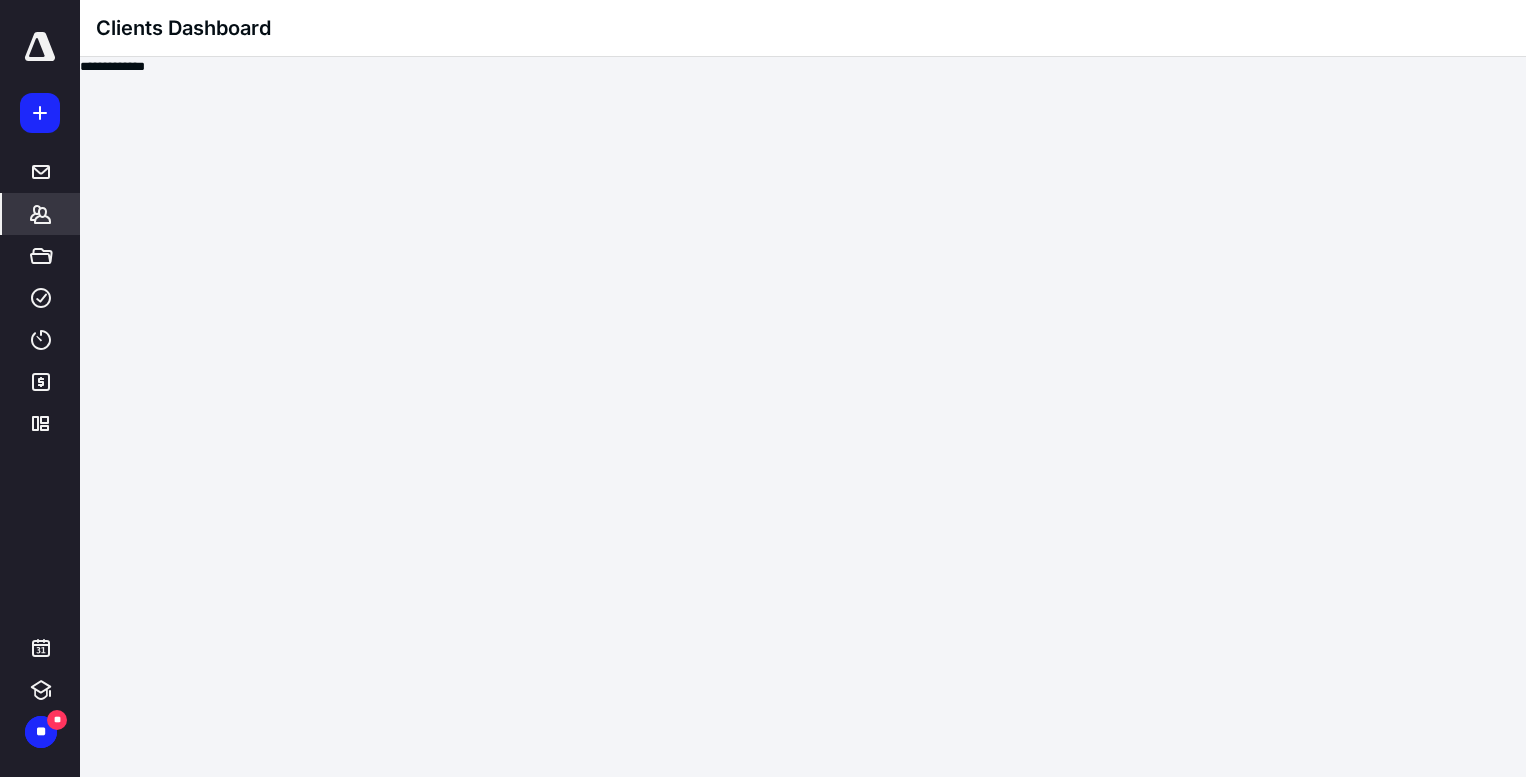 click at bounding box center (40, 47) 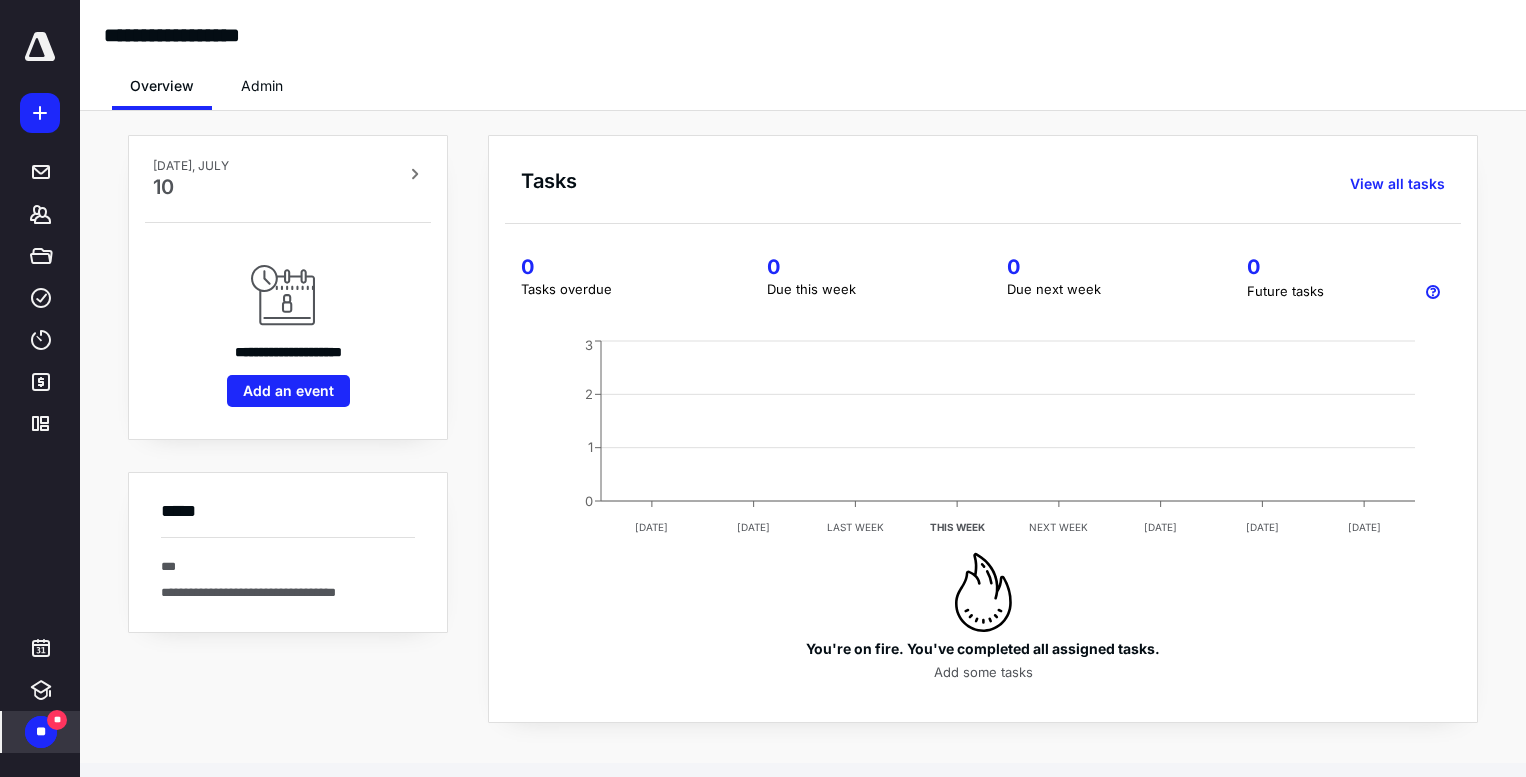 click on "** **" at bounding box center [41, 732] 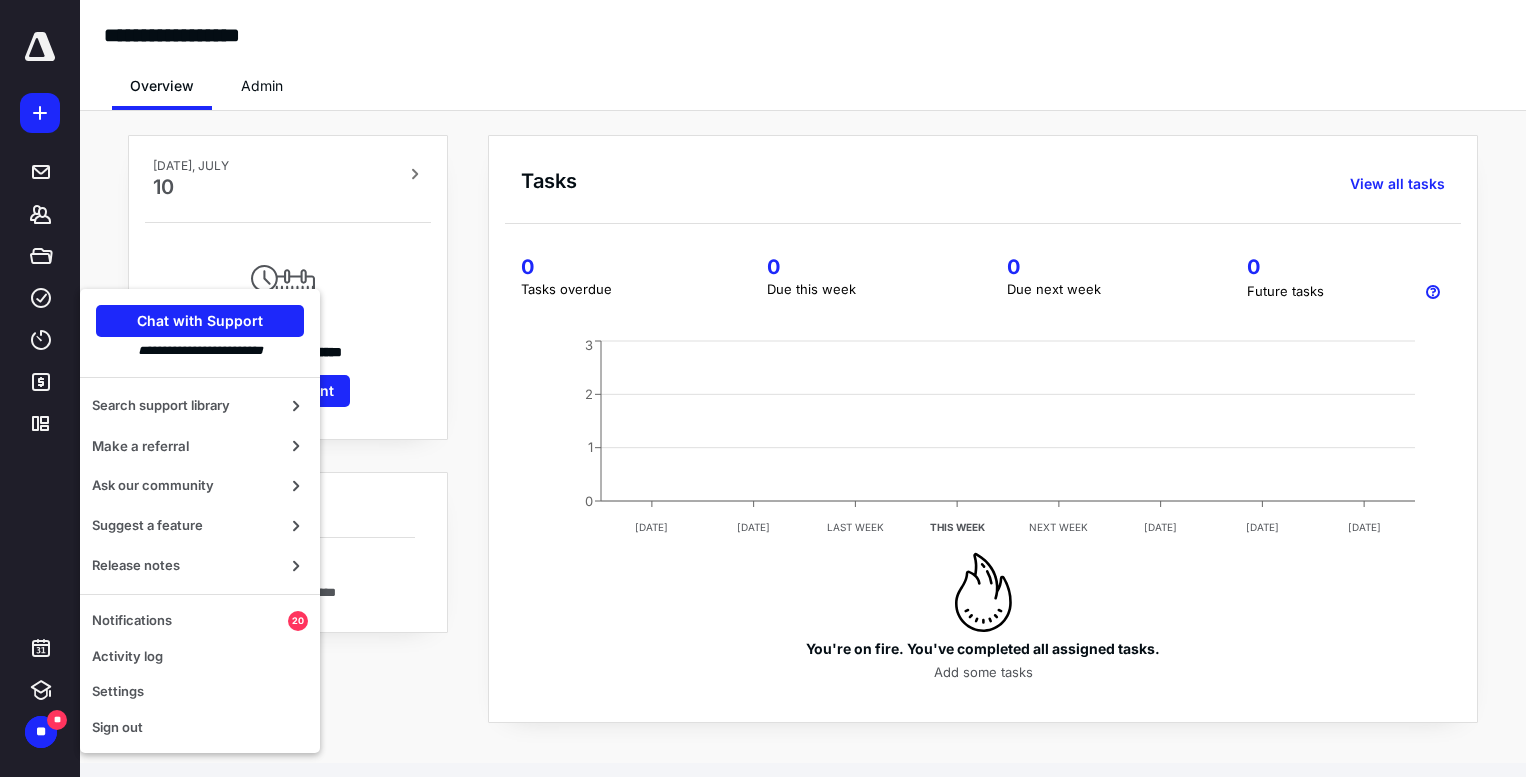 drag, startPoint x: 444, startPoint y: 142, endPoint x: 431, endPoint y: 164, distance: 25.553865 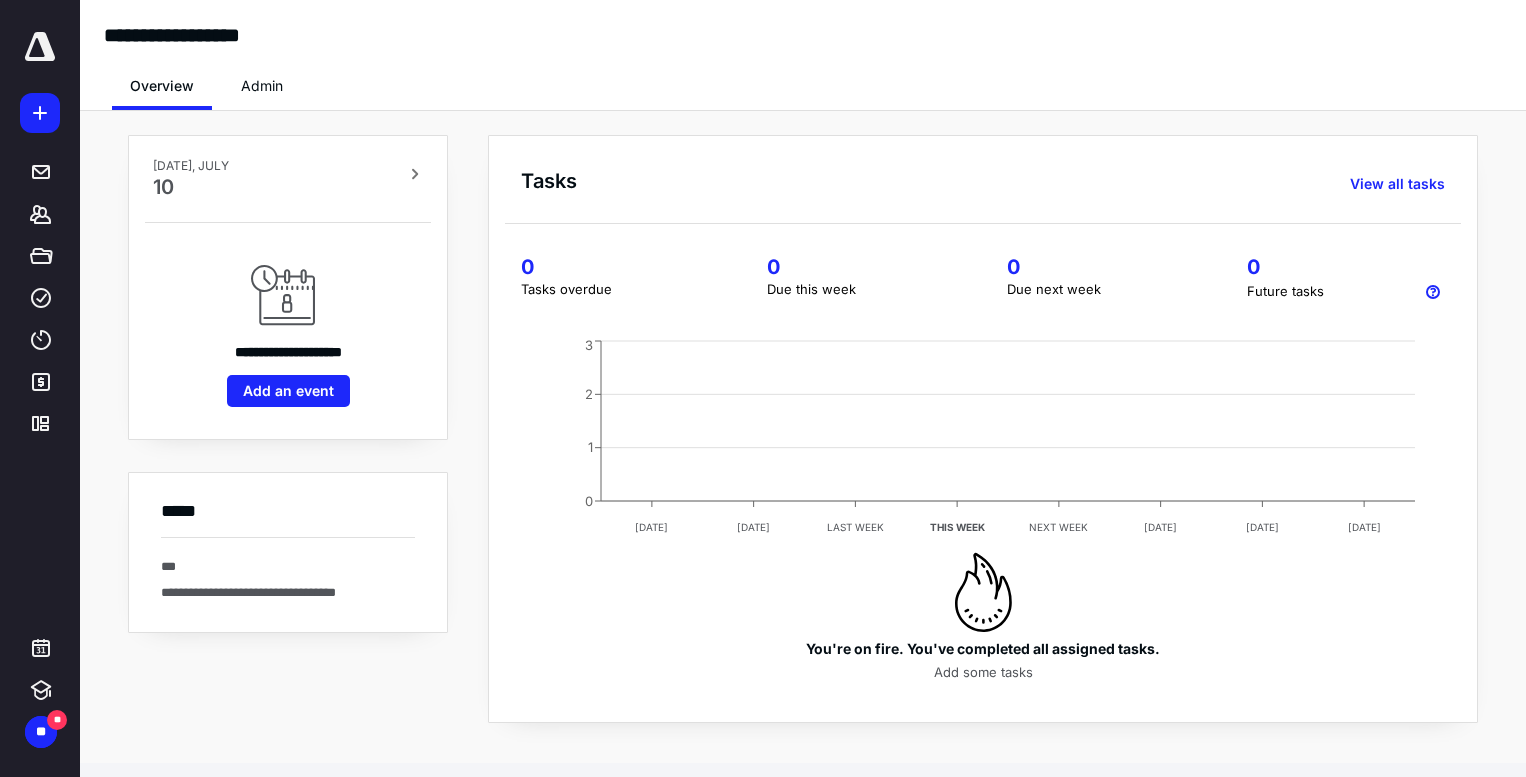 click on "**********" at bounding box center [803, 429] 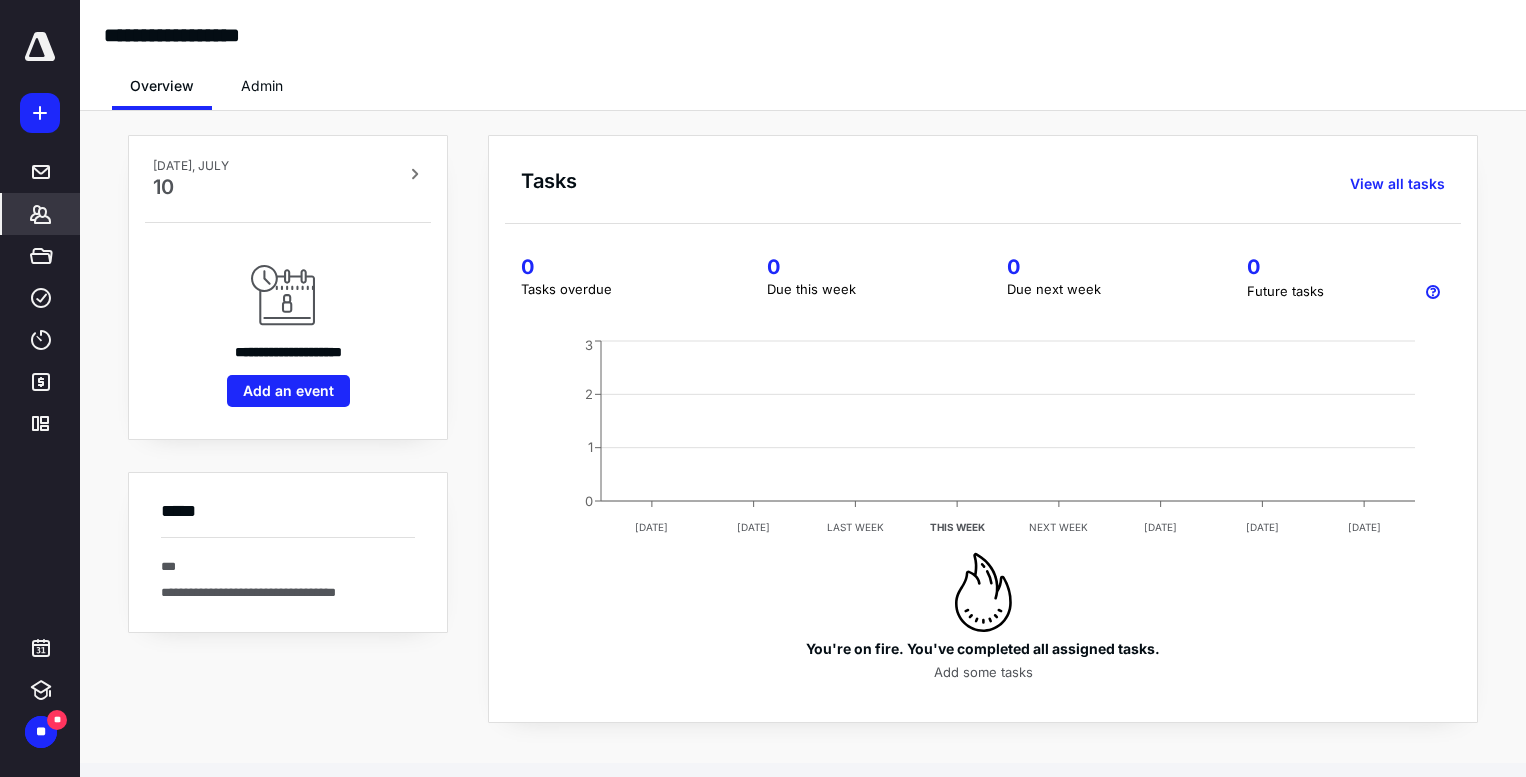 click 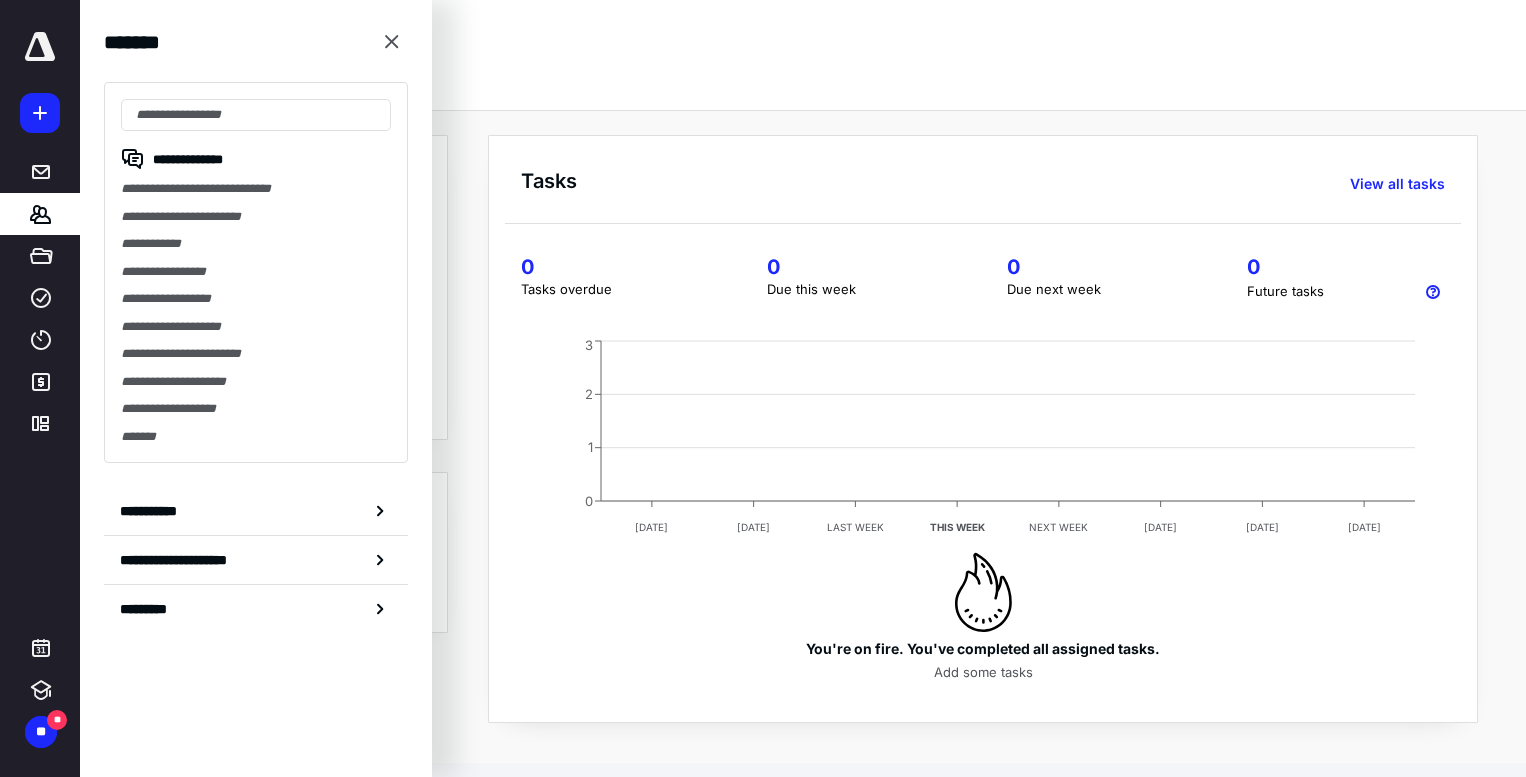 click on "**********" at bounding box center (256, 217) 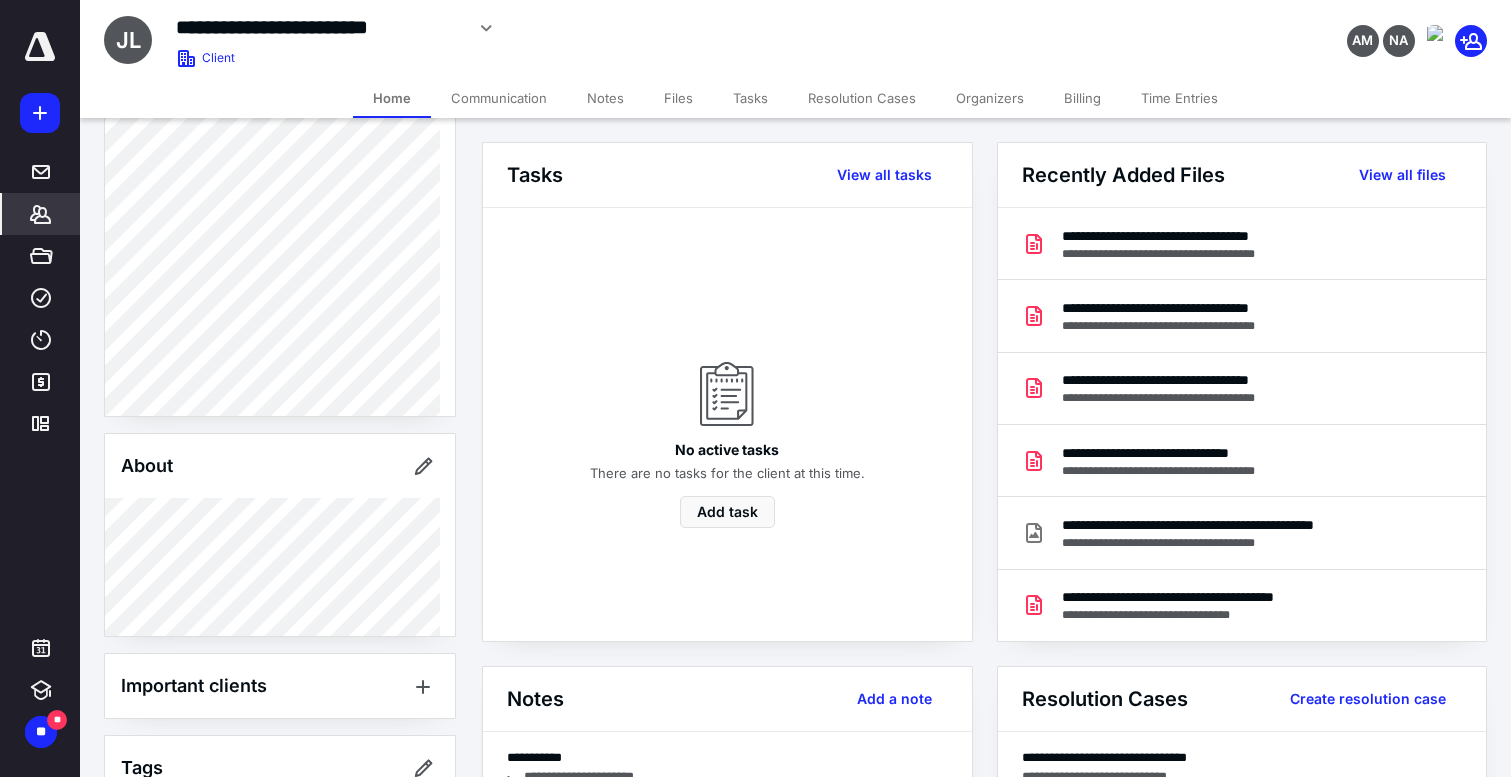 scroll, scrollTop: 296, scrollLeft: 0, axis: vertical 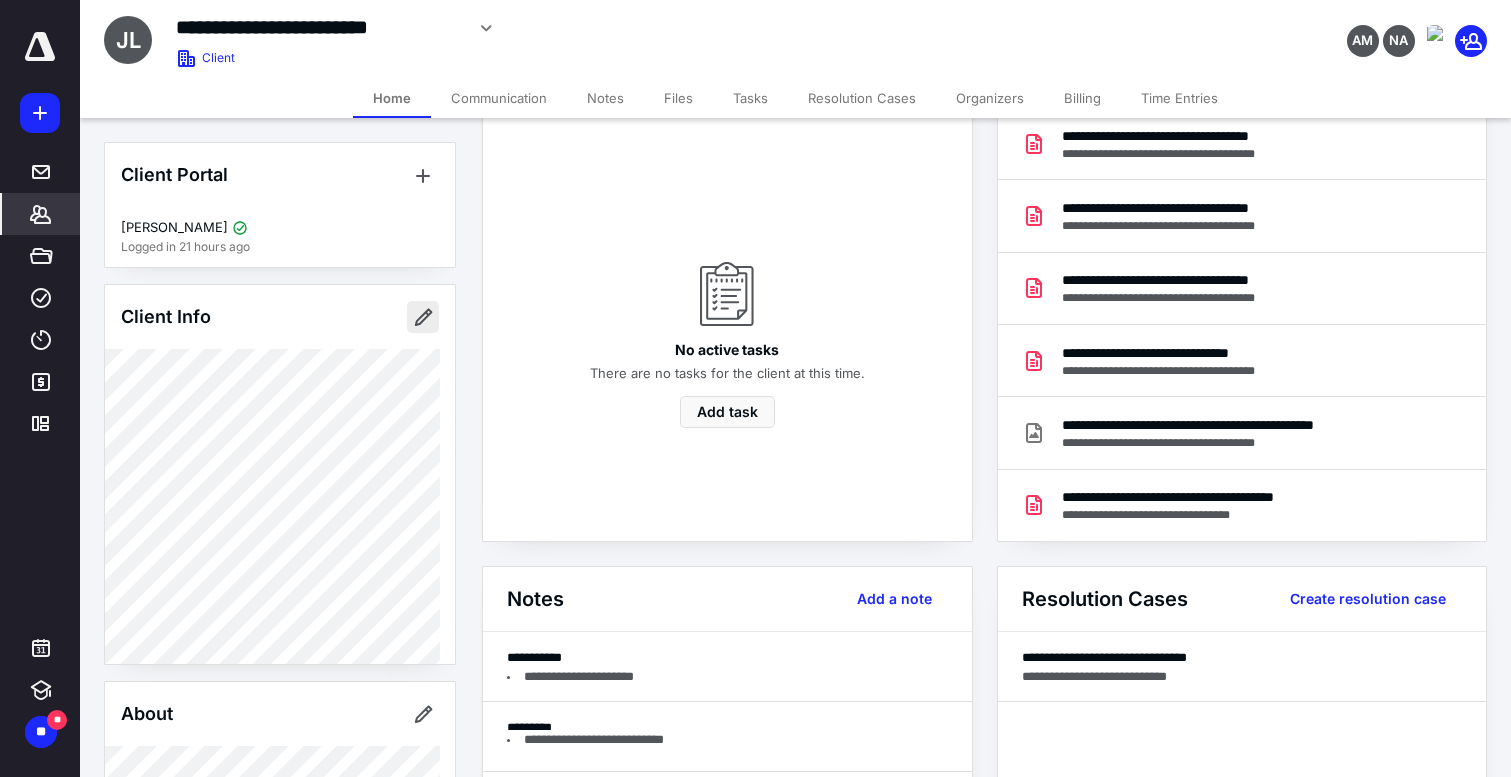 click at bounding box center [423, 317] 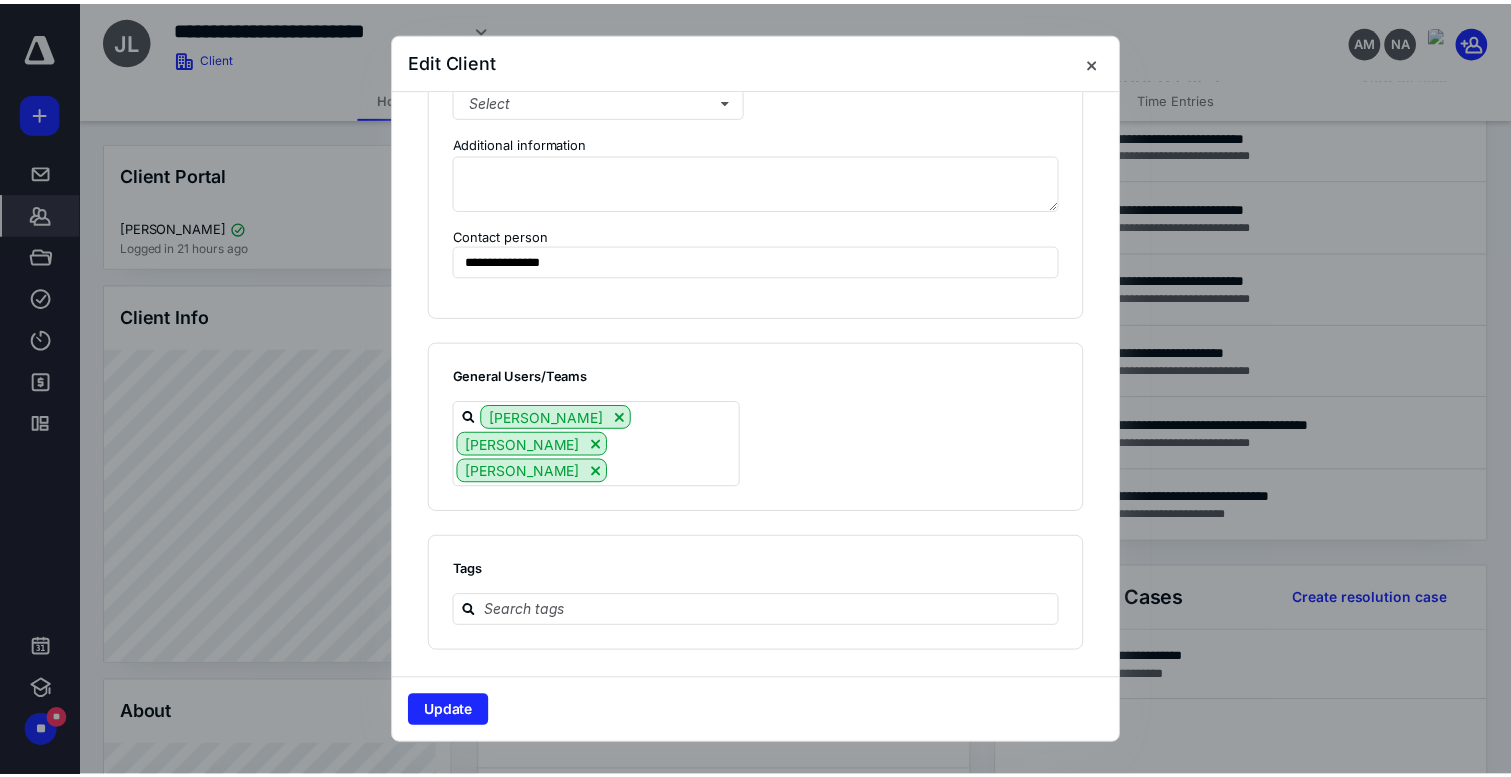 scroll, scrollTop: 1471, scrollLeft: 0, axis: vertical 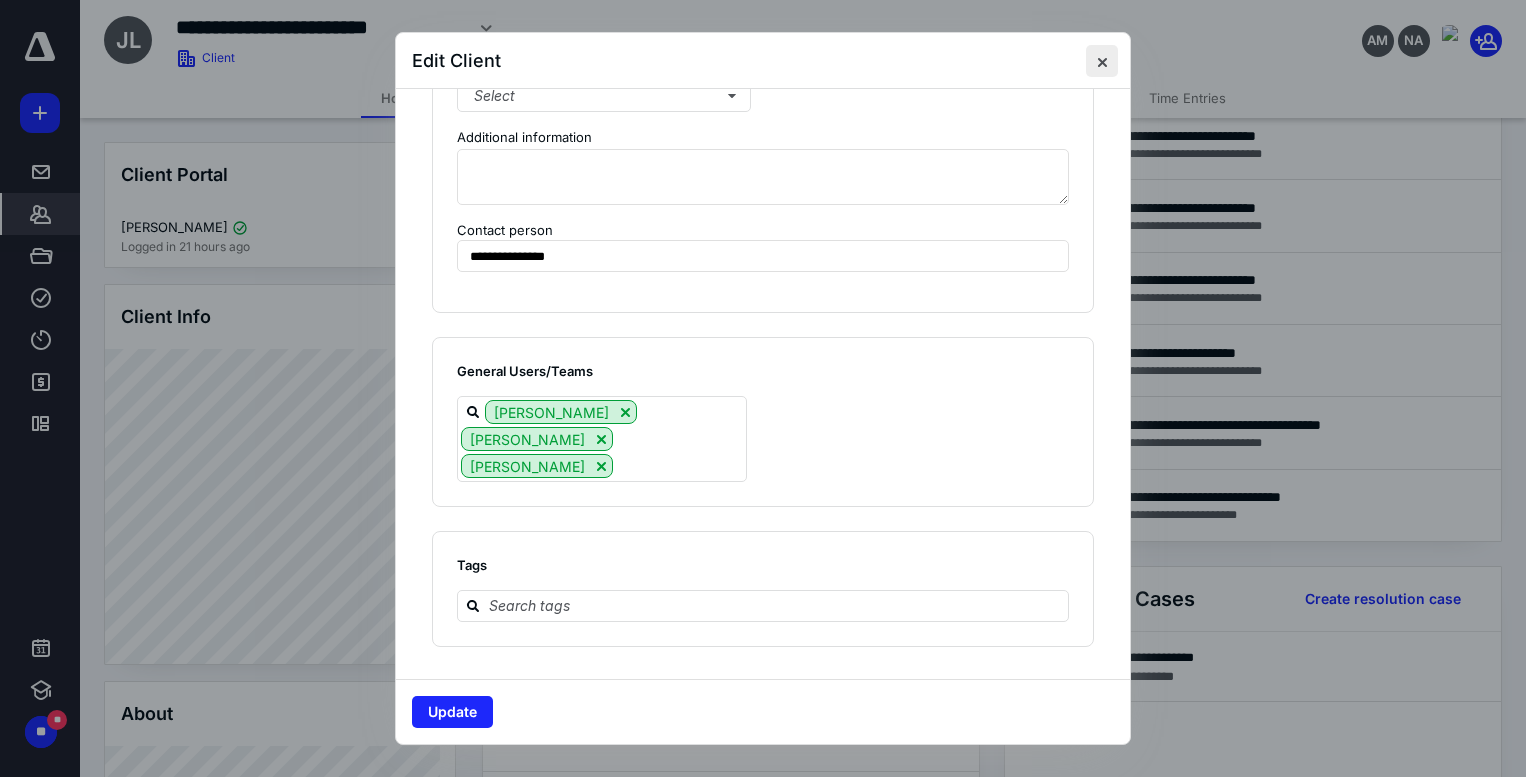 click at bounding box center (1102, 61) 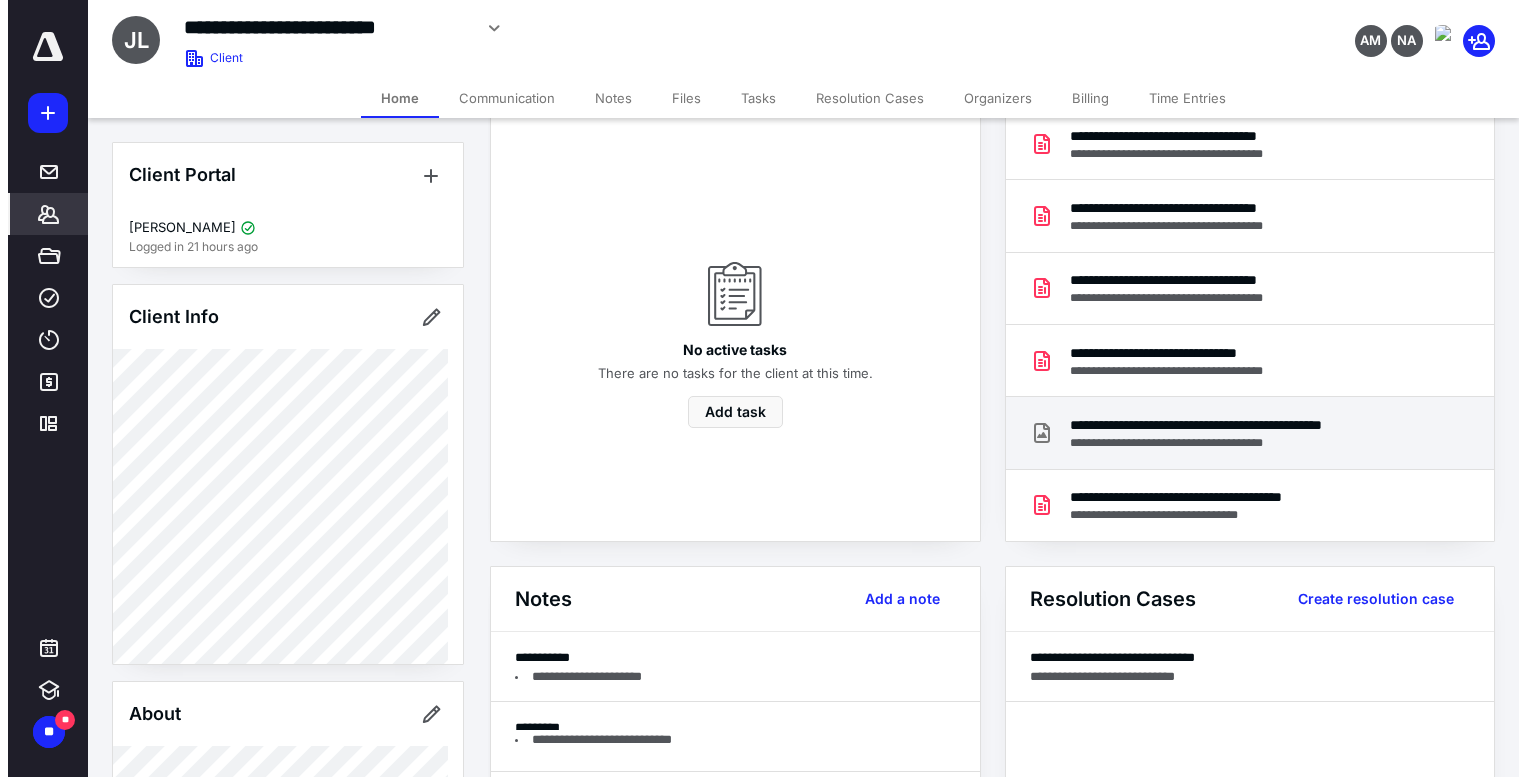 scroll, scrollTop: 0, scrollLeft: 0, axis: both 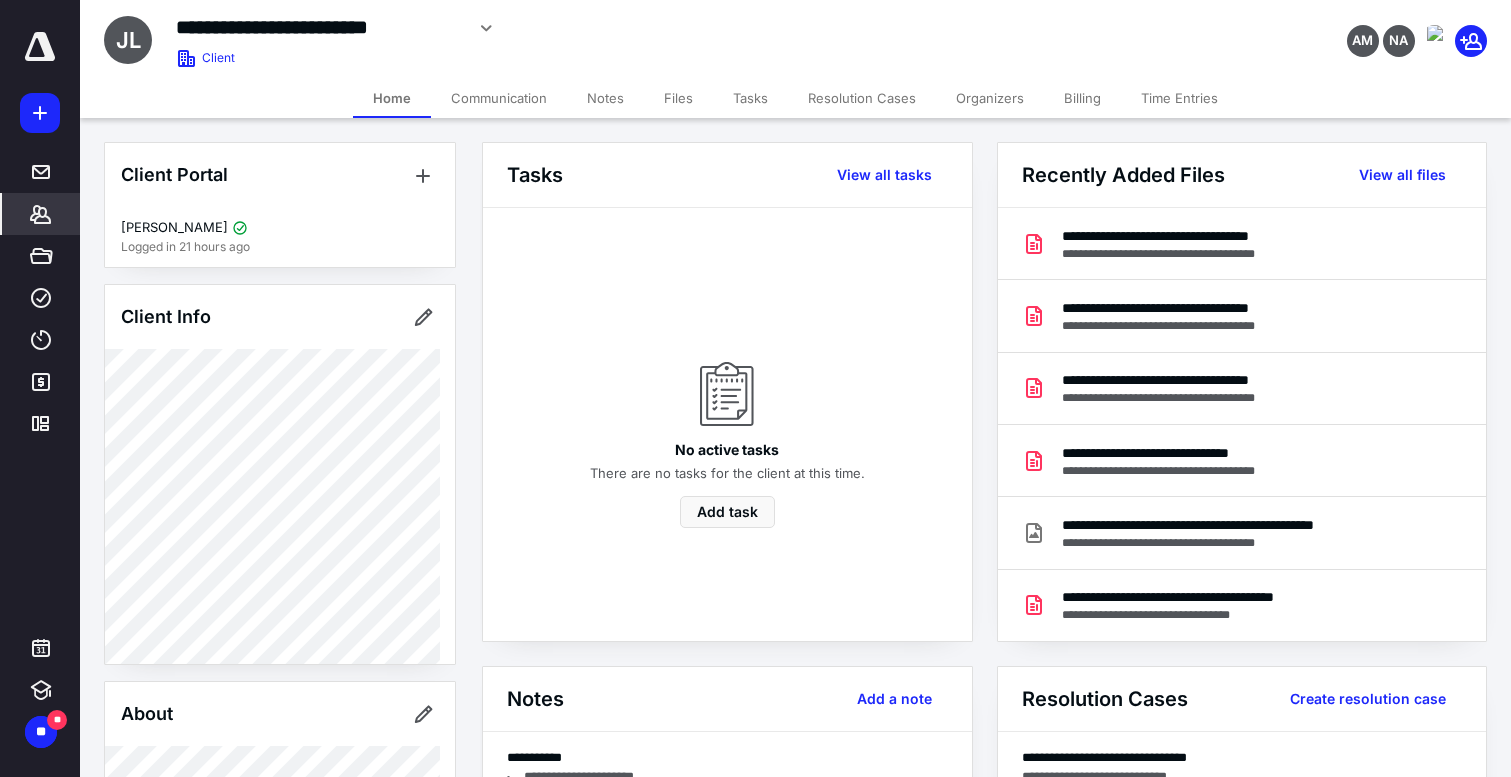 click on "Files" at bounding box center (678, 98) 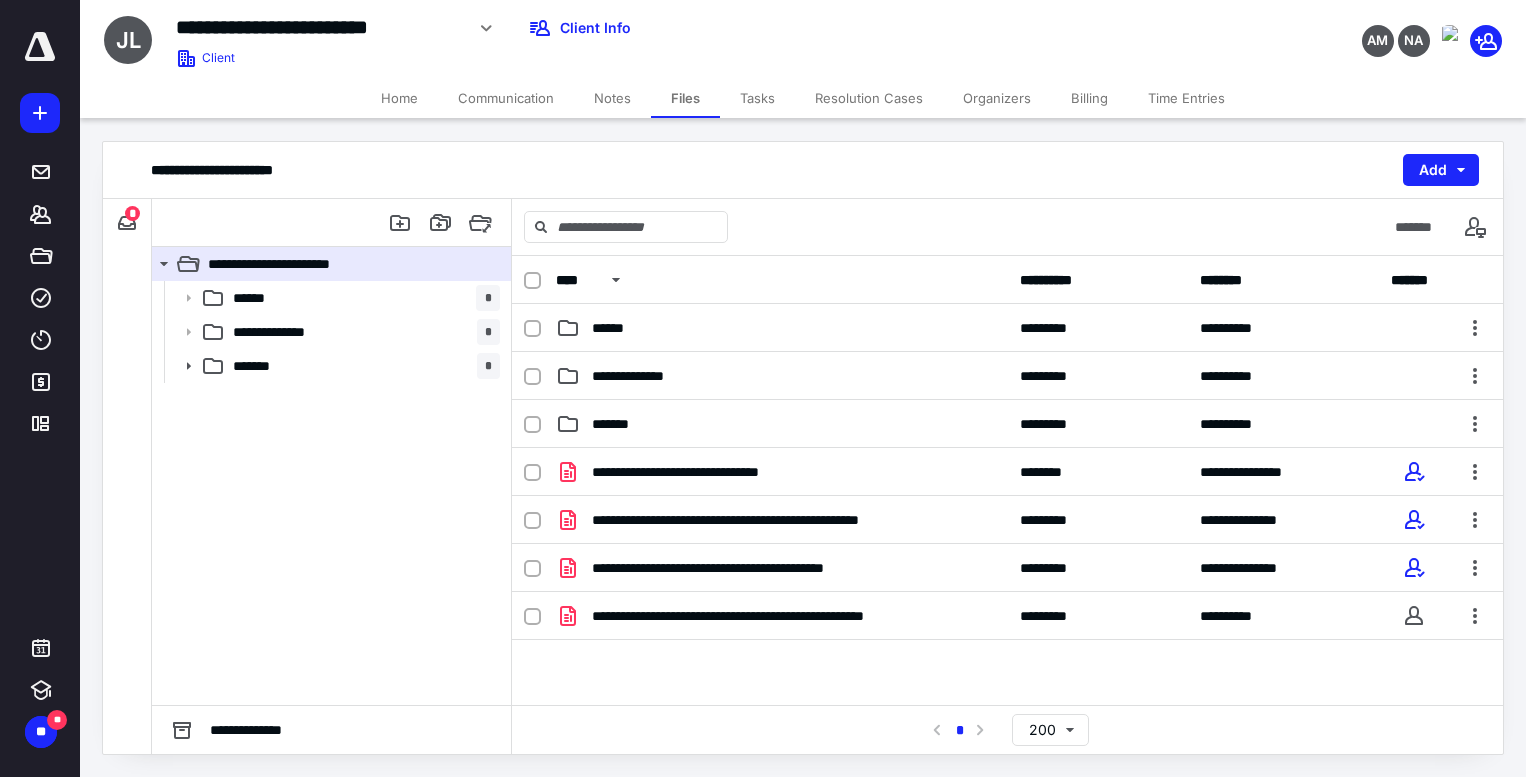 click on "**********" at bounding box center (40, 388) 